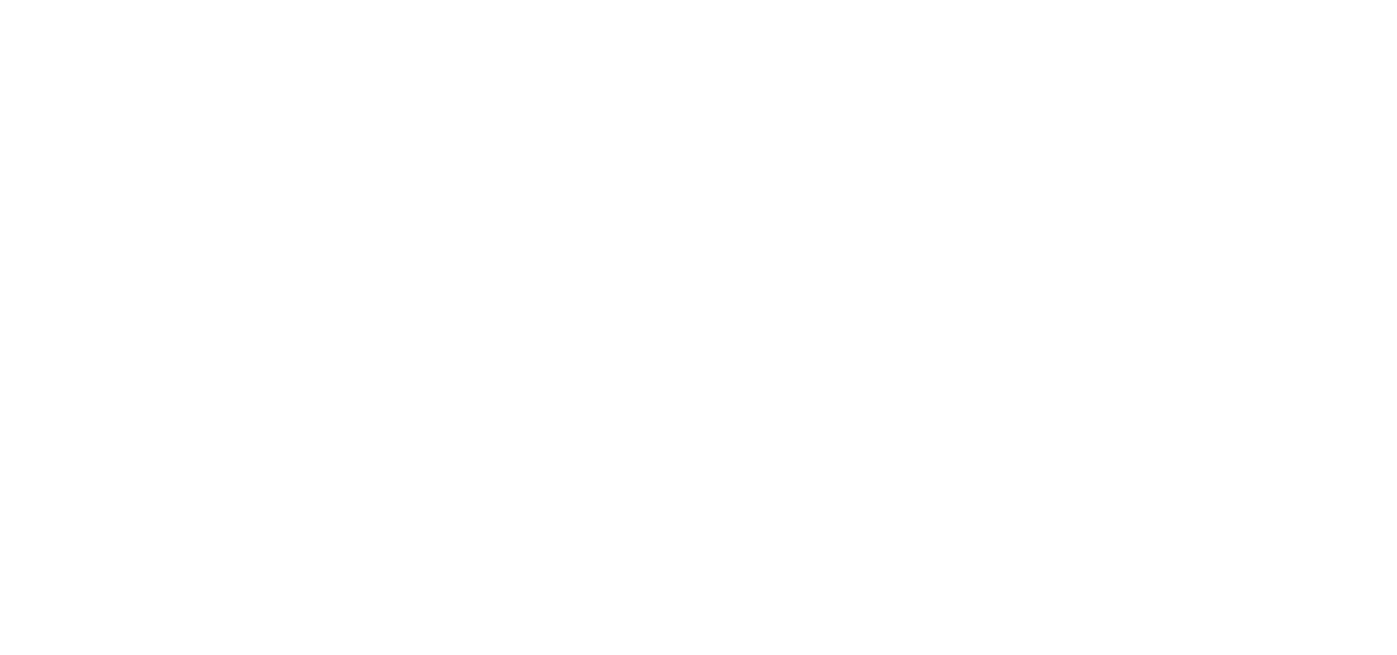 scroll, scrollTop: 0, scrollLeft: 0, axis: both 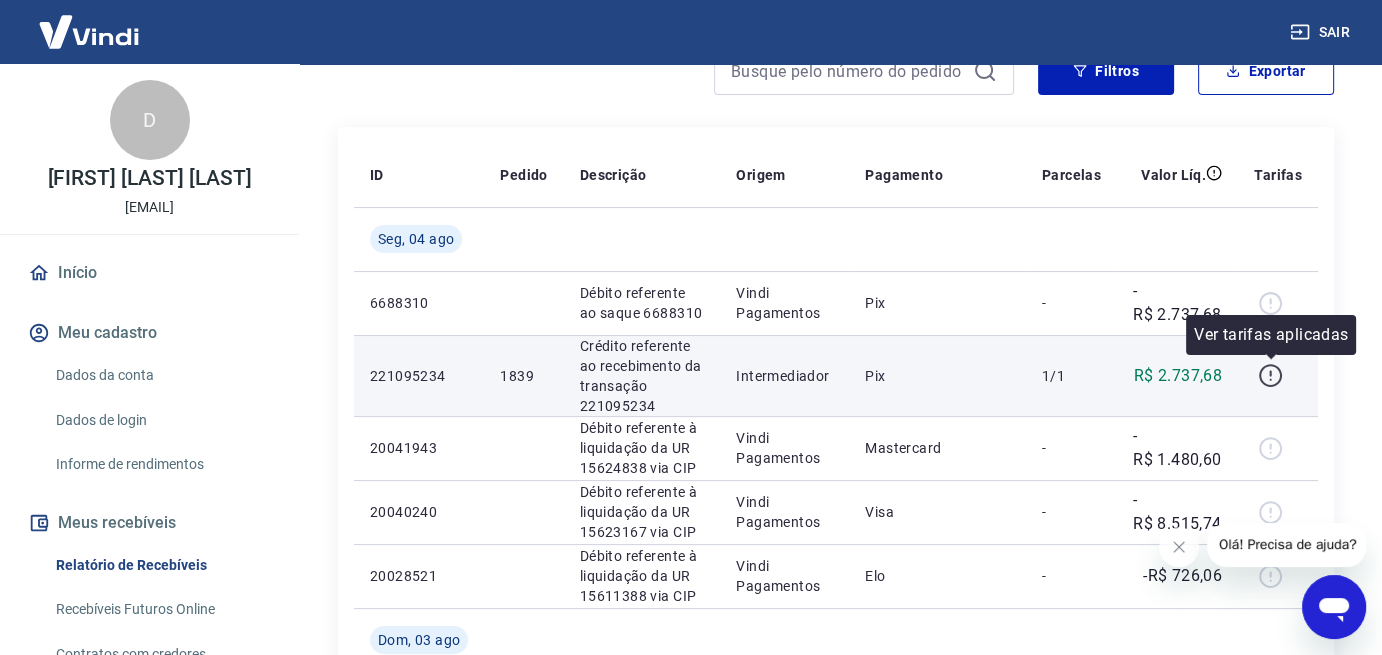 click 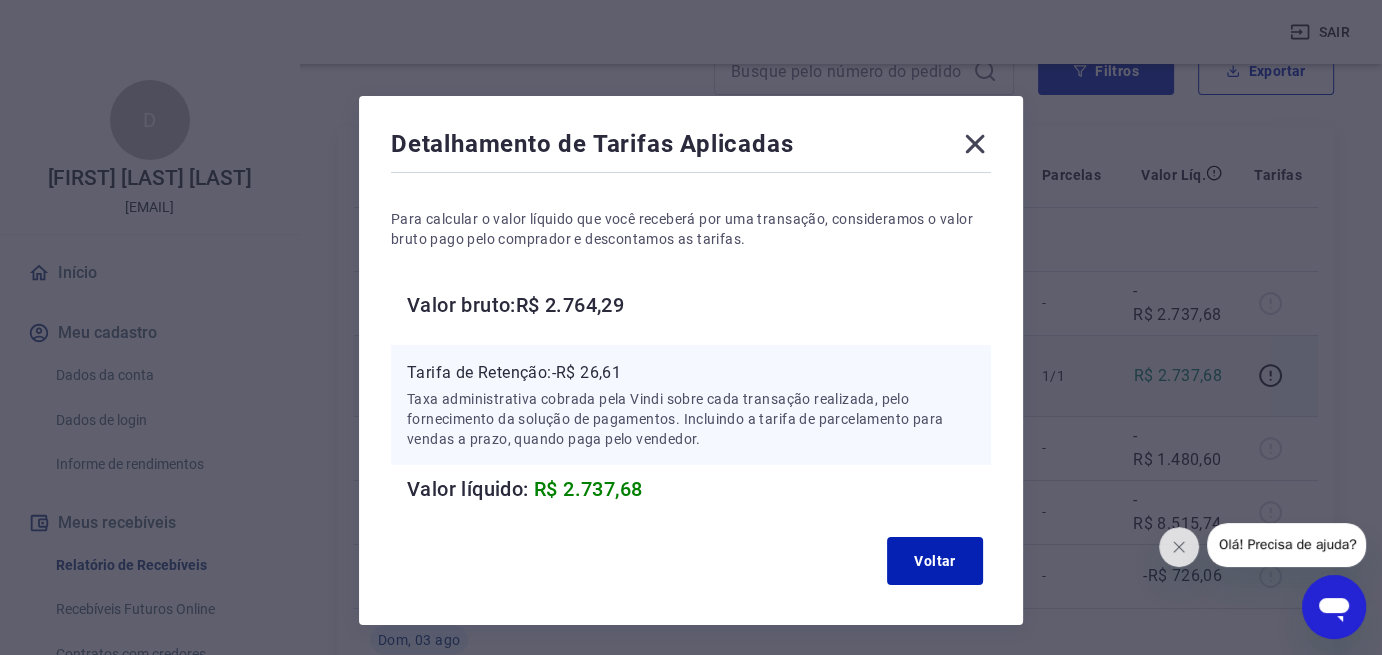 click 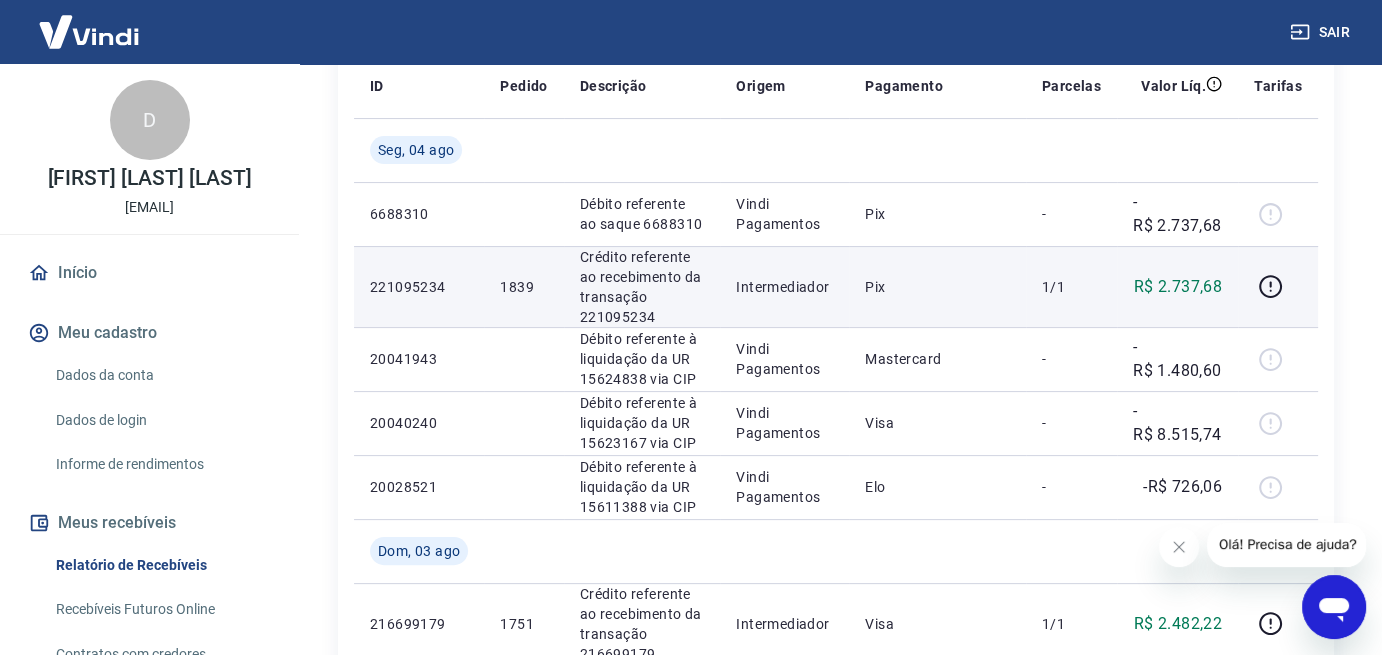 scroll, scrollTop: 400, scrollLeft: 0, axis: vertical 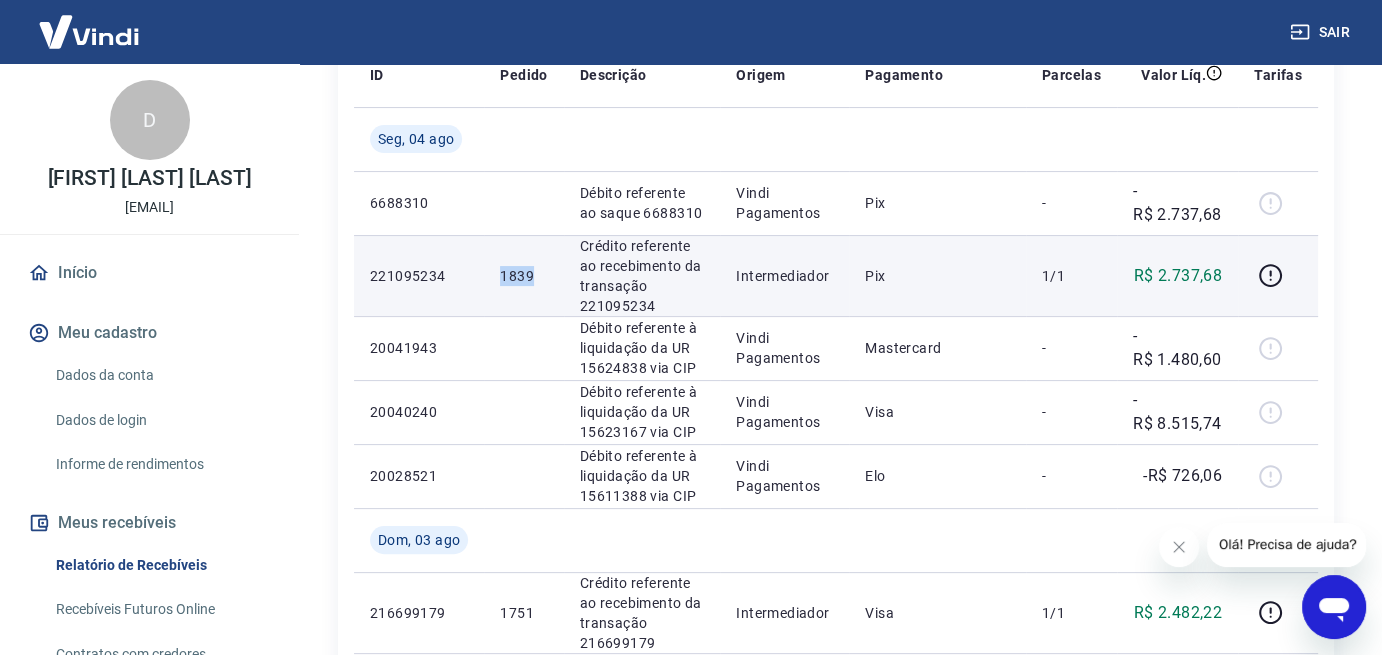 drag, startPoint x: 532, startPoint y: 274, endPoint x: 488, endPoint y: 275, distance: 44.011364 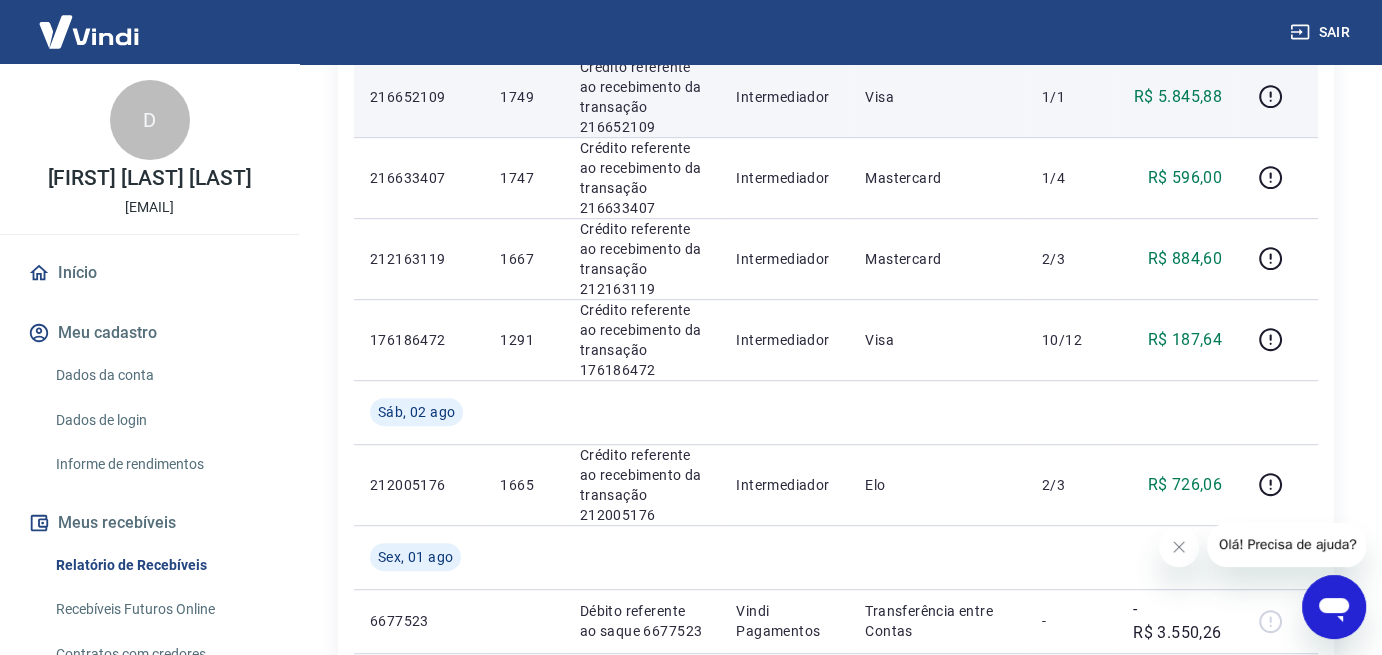 scroll, scrollTop: 1000, scrollLeft: 0, axis: vertical 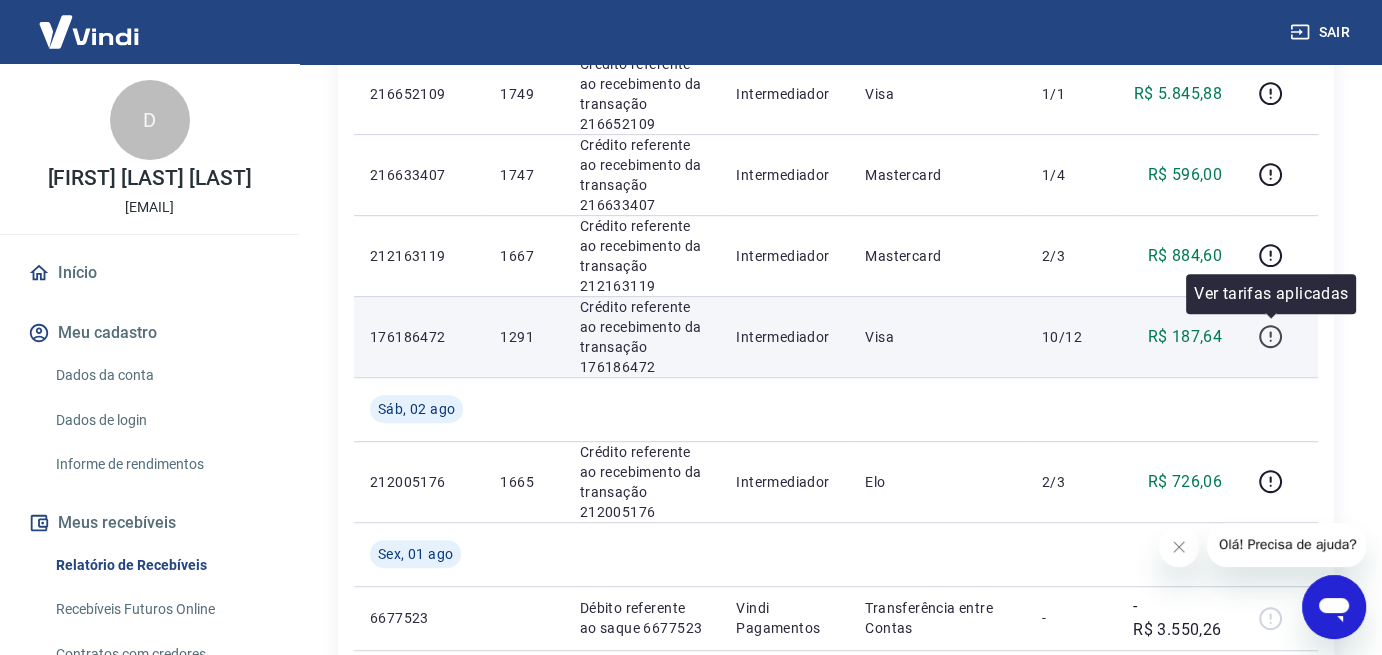 click 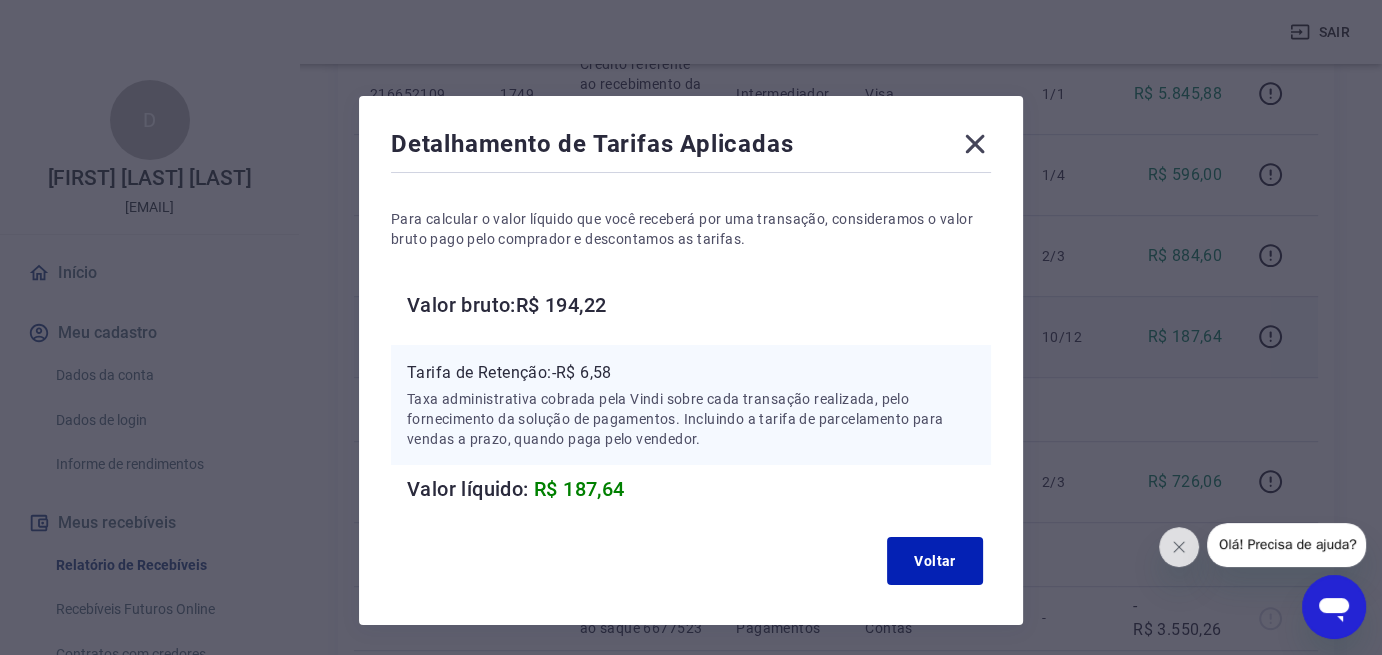 click 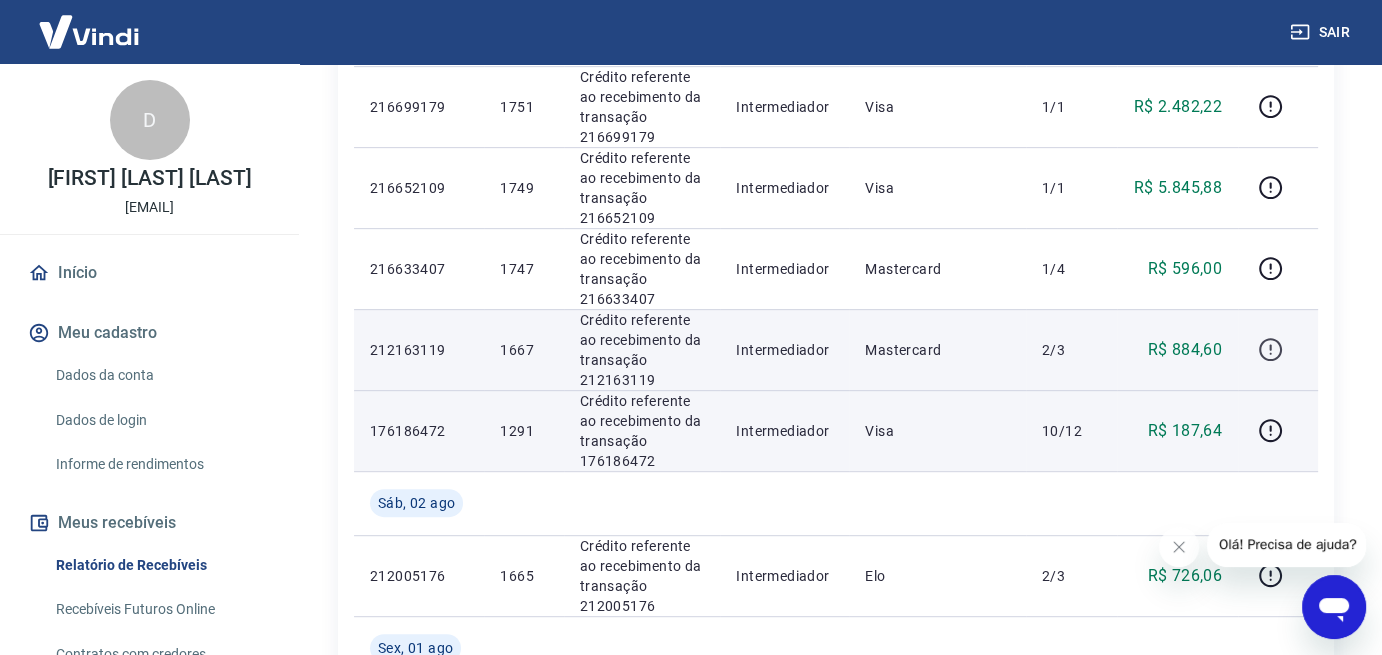 scroll, scrollTop: 900, scrollLeft: 0, axis: vertical 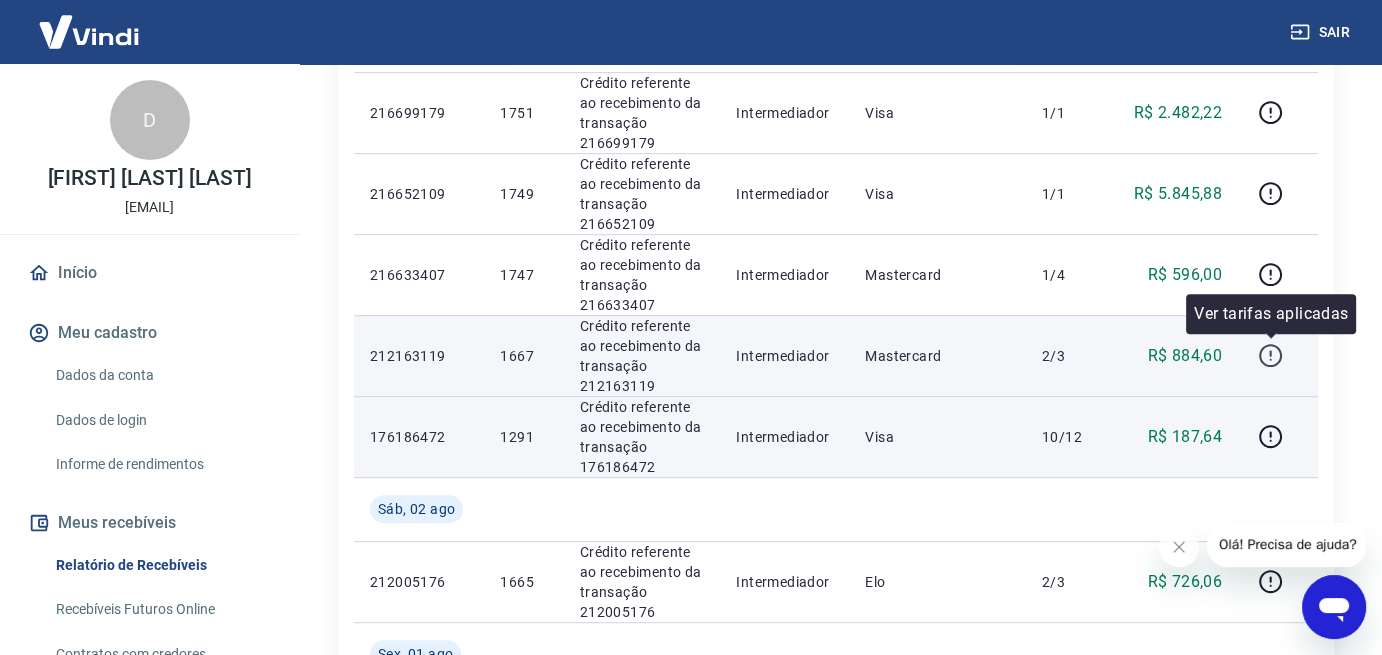 click 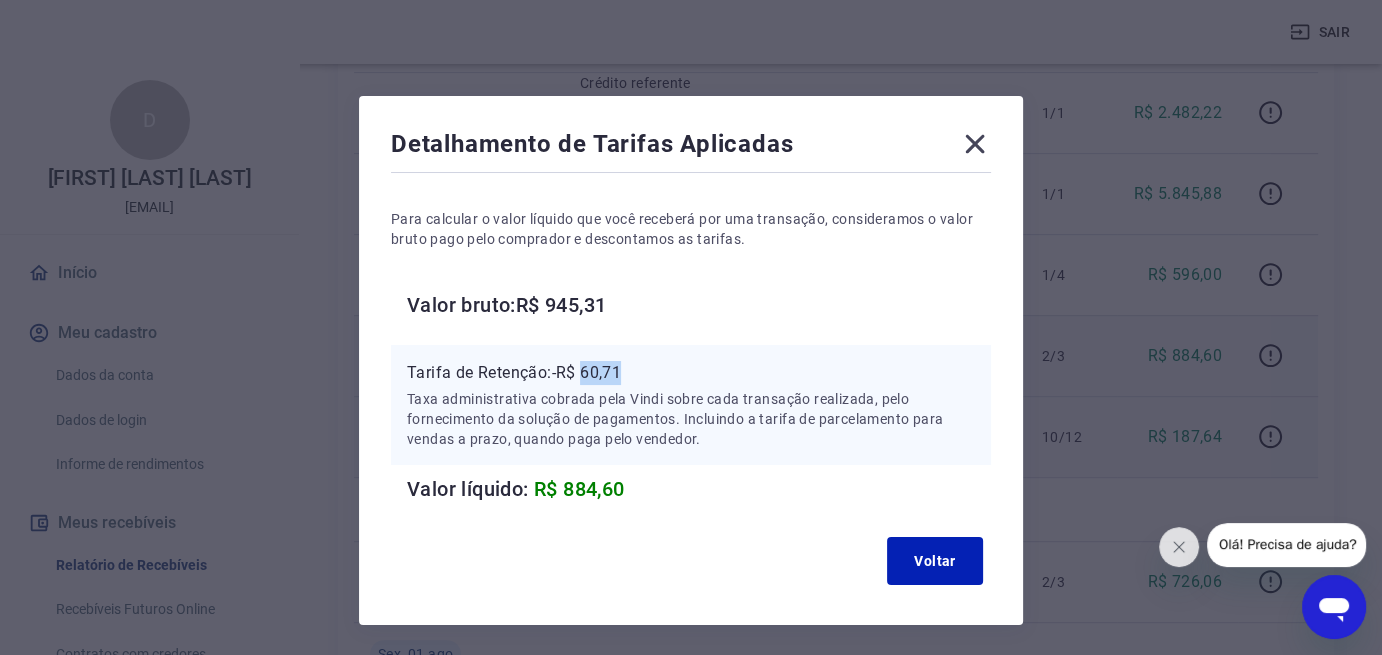 drag, startPoint x: 632, startPoint y: 368, endPoint x: 583, endPoint y: 374, distance: 49.365982 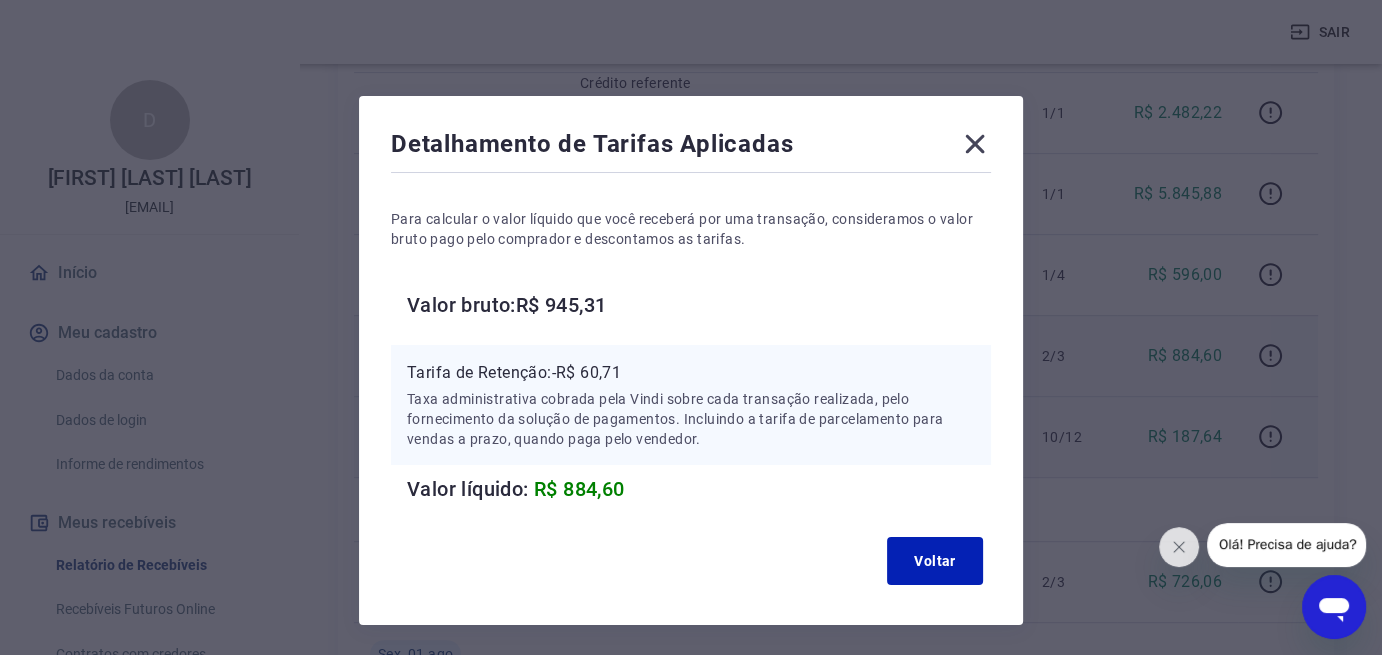 click 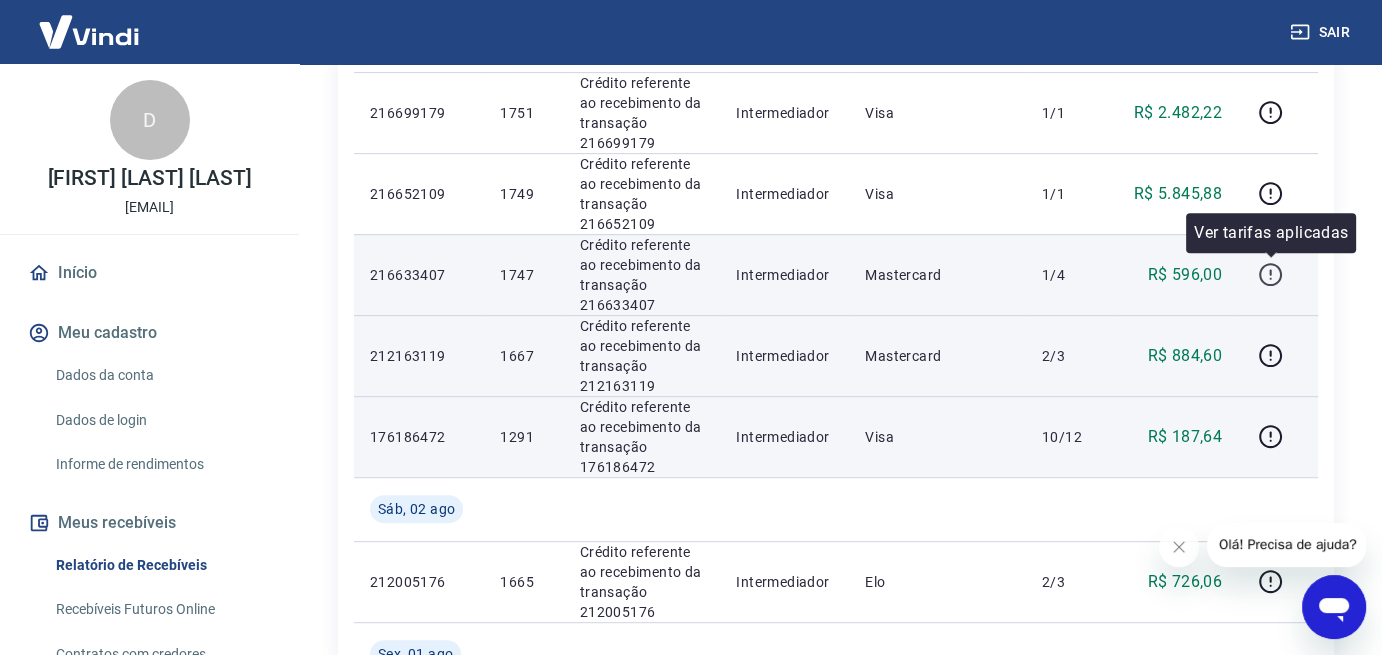 click 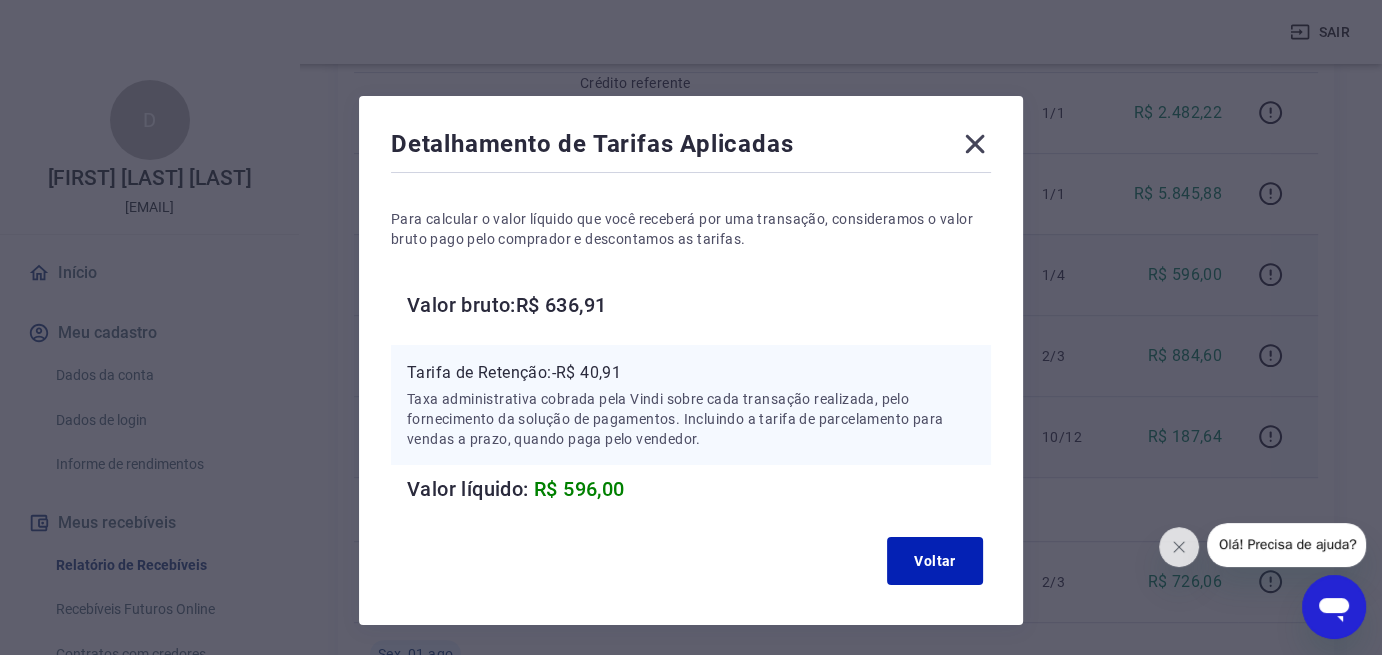 click 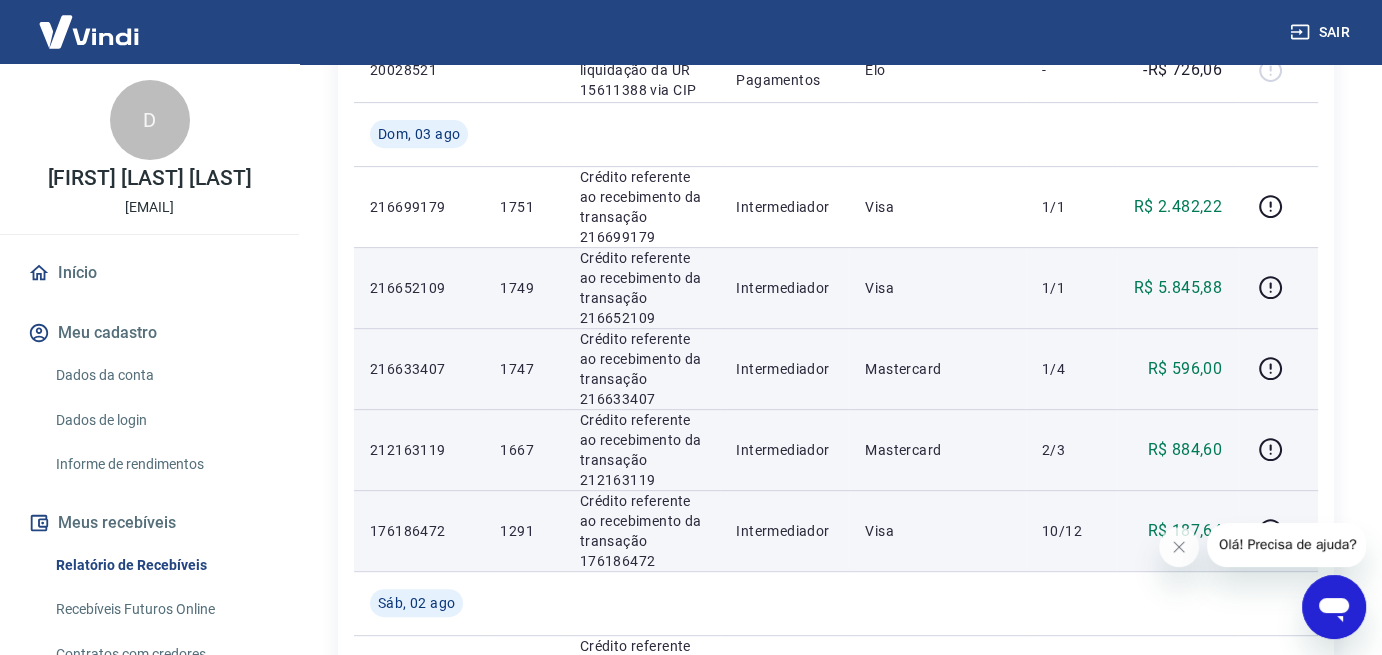 scroll, scrollTop: 800, scrollLeft: 0, axis: vertical 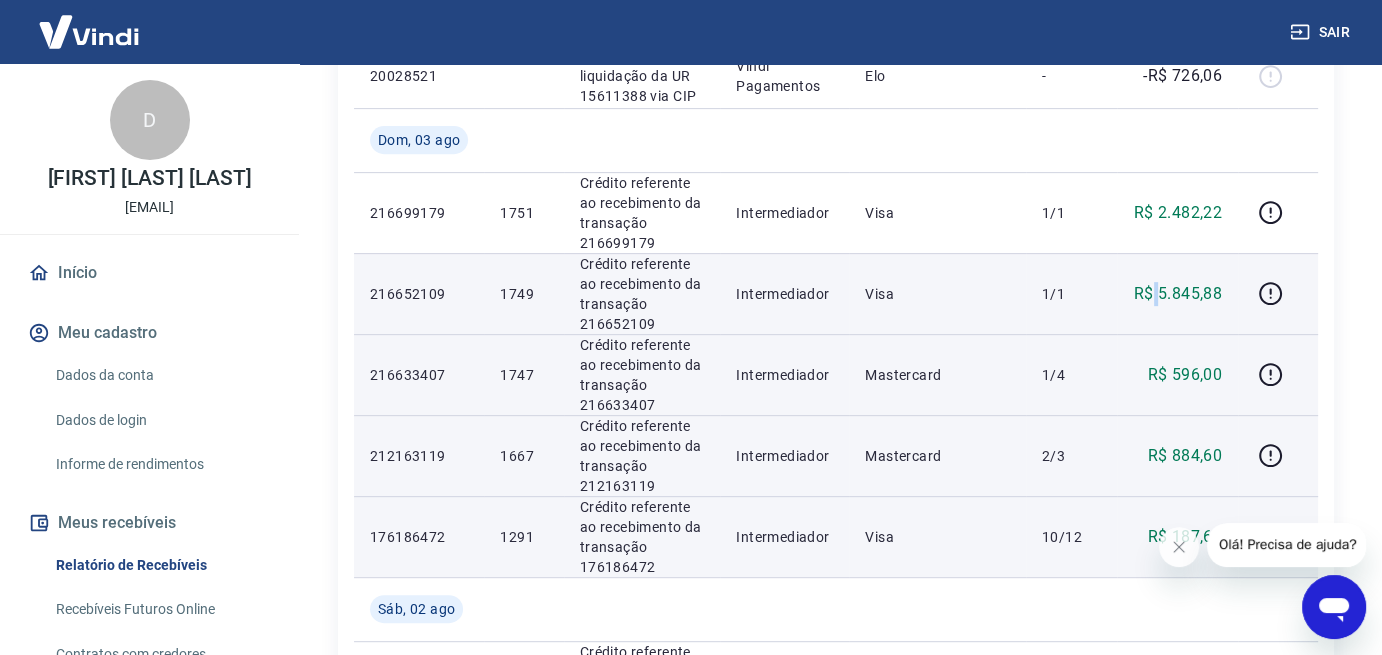 click on "R$ 5.845,88" at bounding box center [1178, 294] 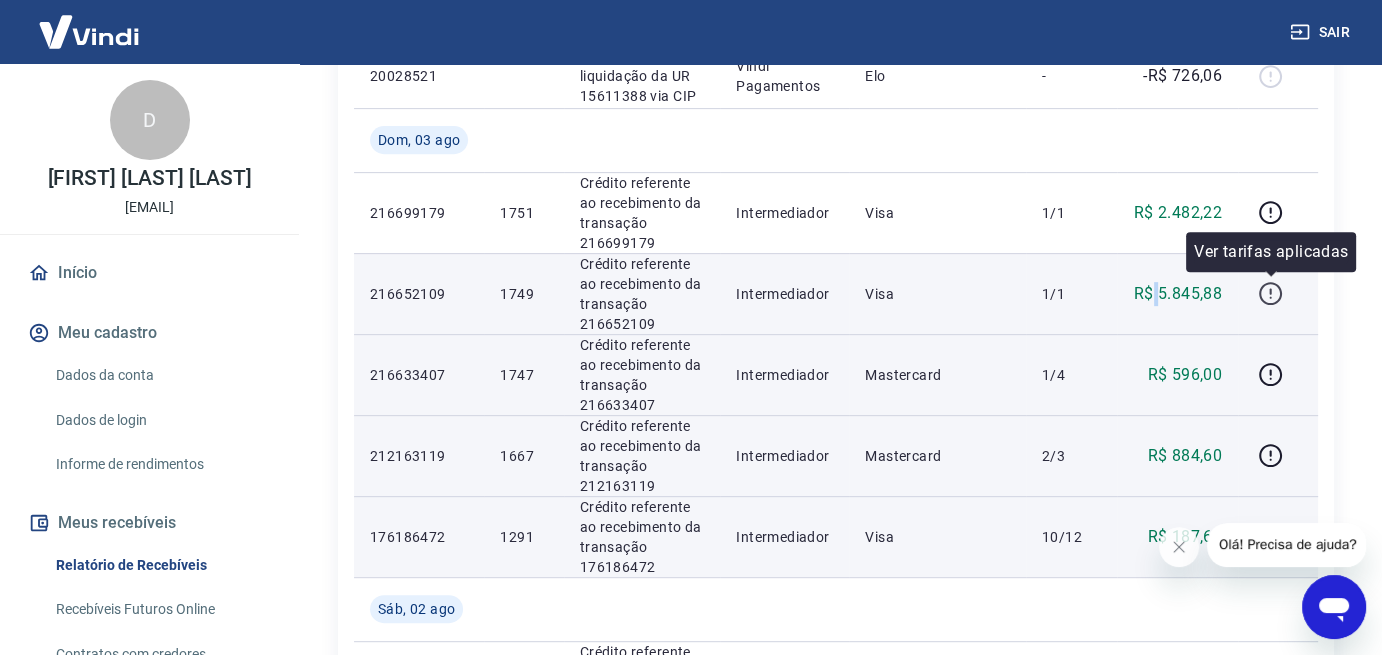 click 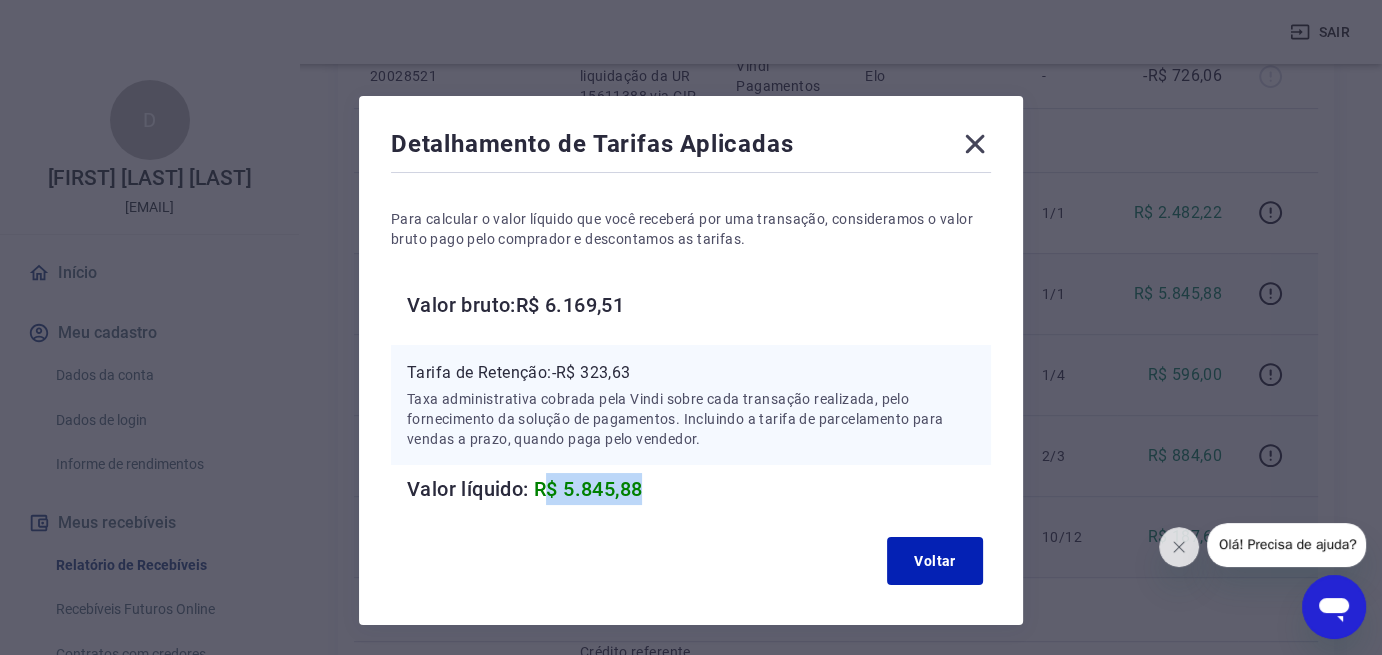 drag, startPoint x: 656, startPoint y: 489, endPoint x: 546, endPoint y: 491, distance: 110.01818 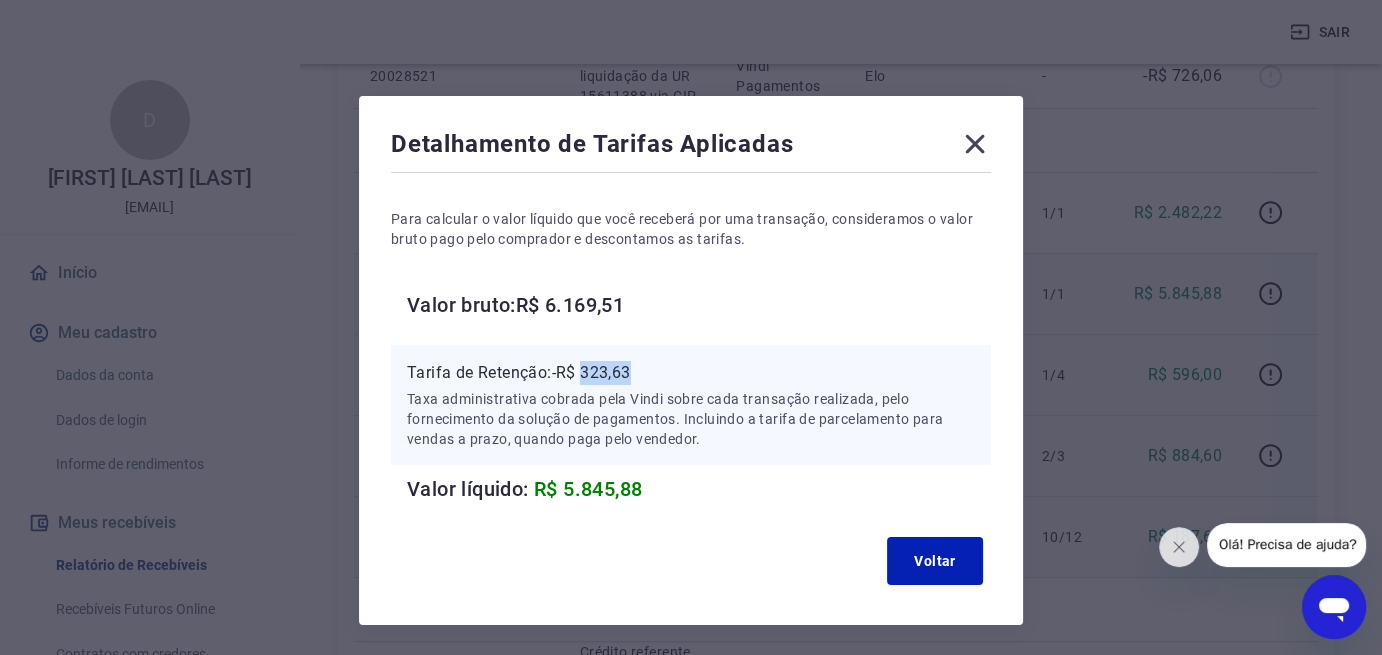 drag, startPoint x: 636, startPoint y: 374, endPoint x: 585, endPoint y: 374, distance: 51 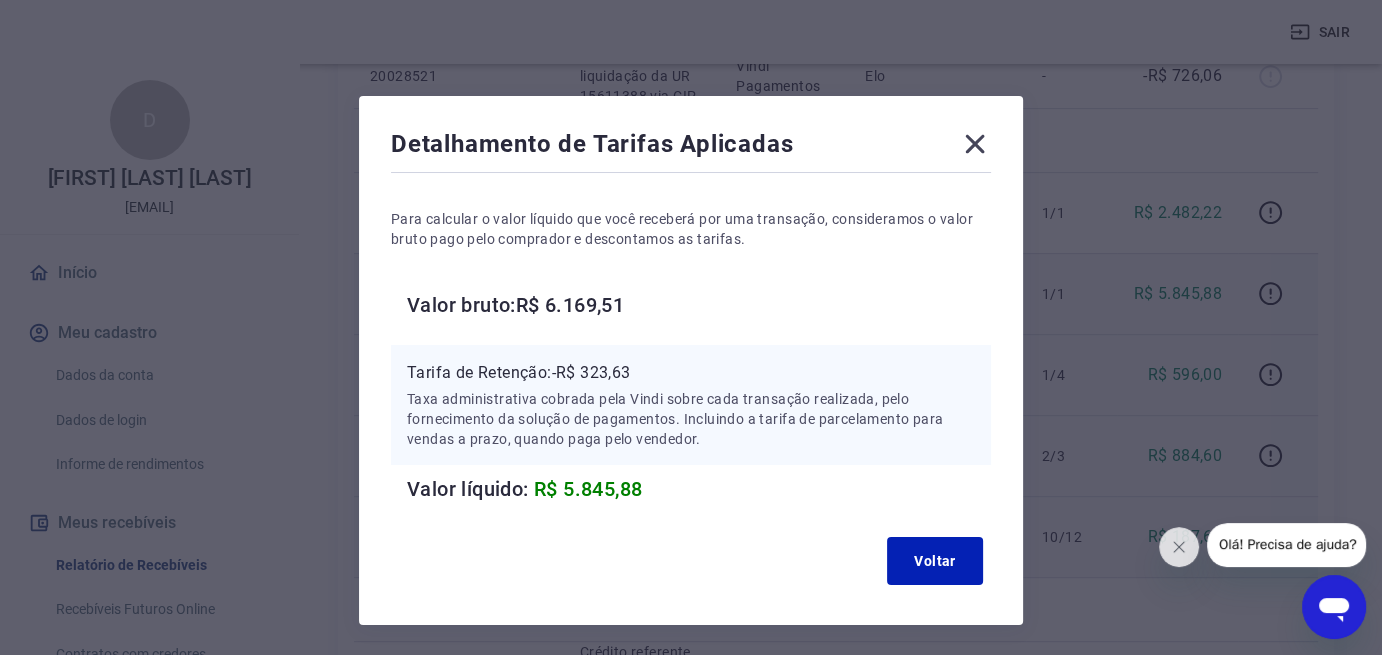 click 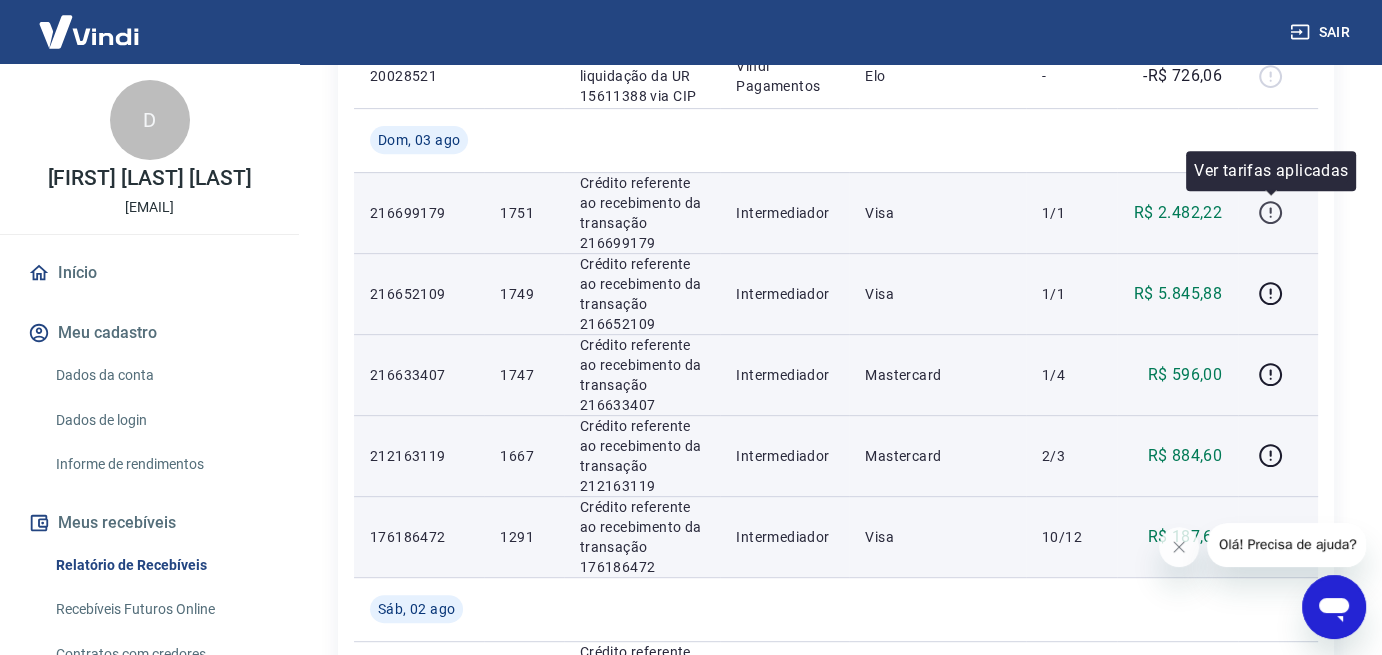 click 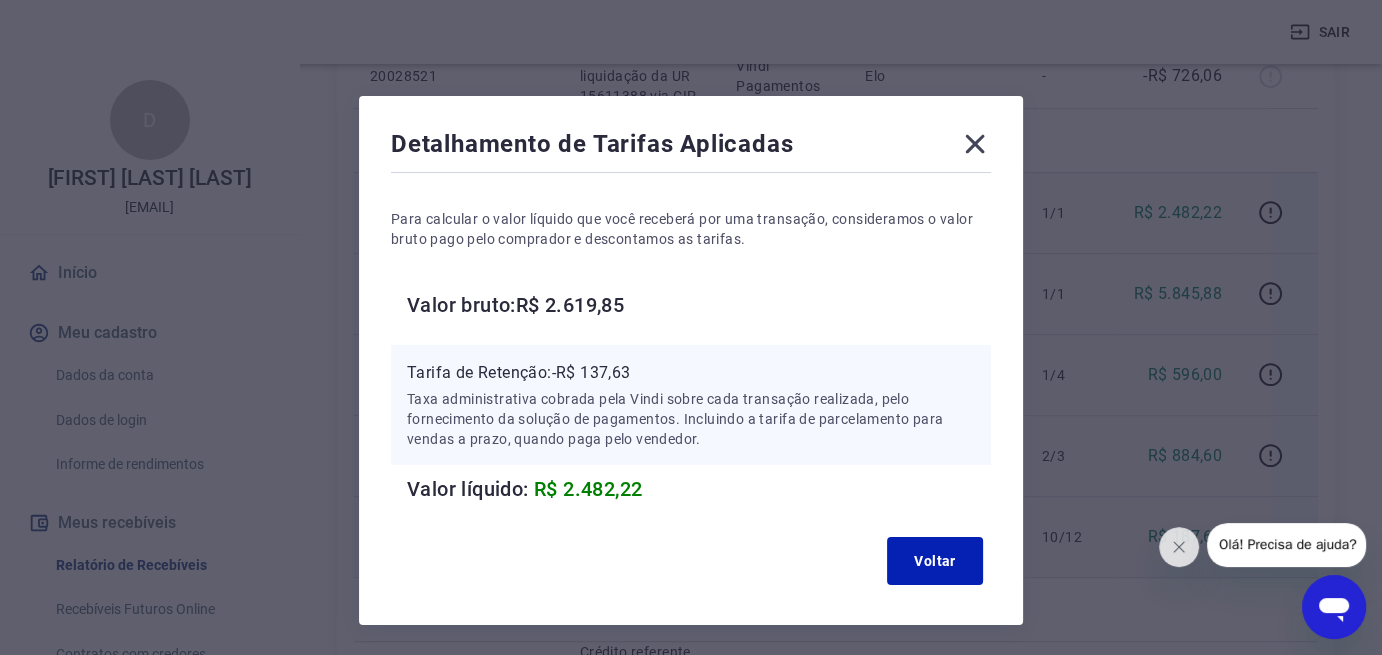 click 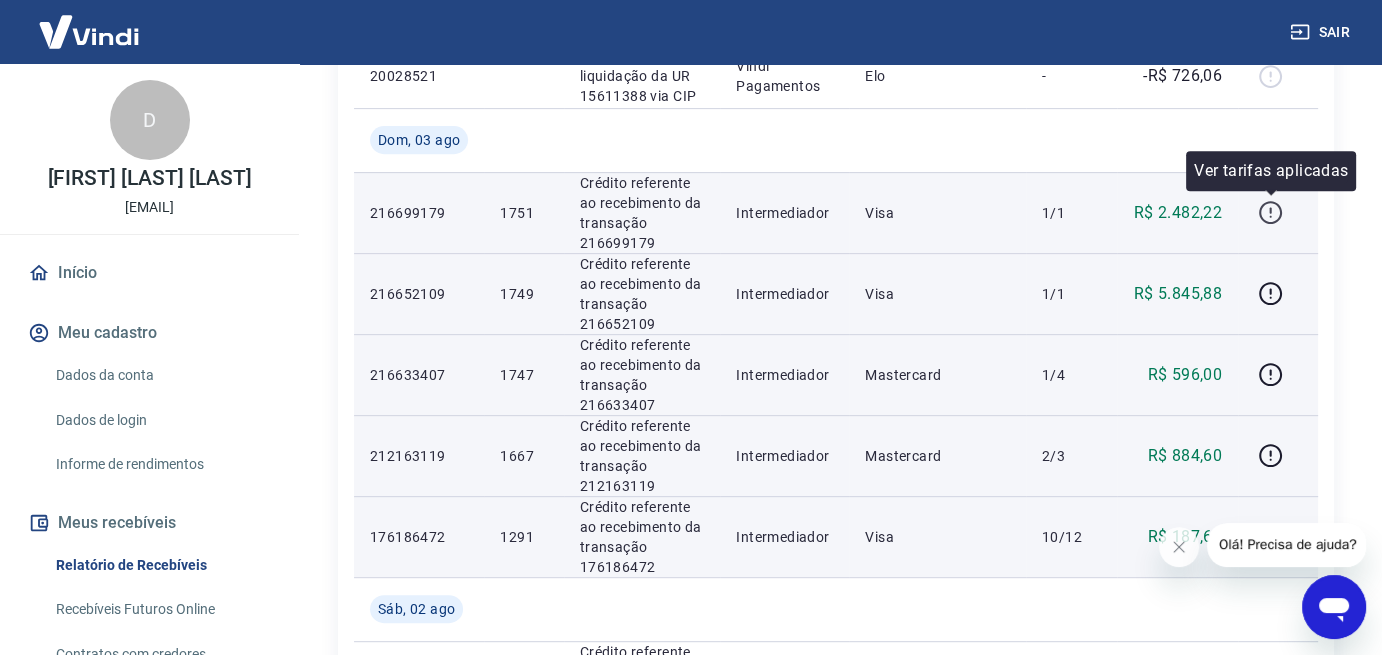 click 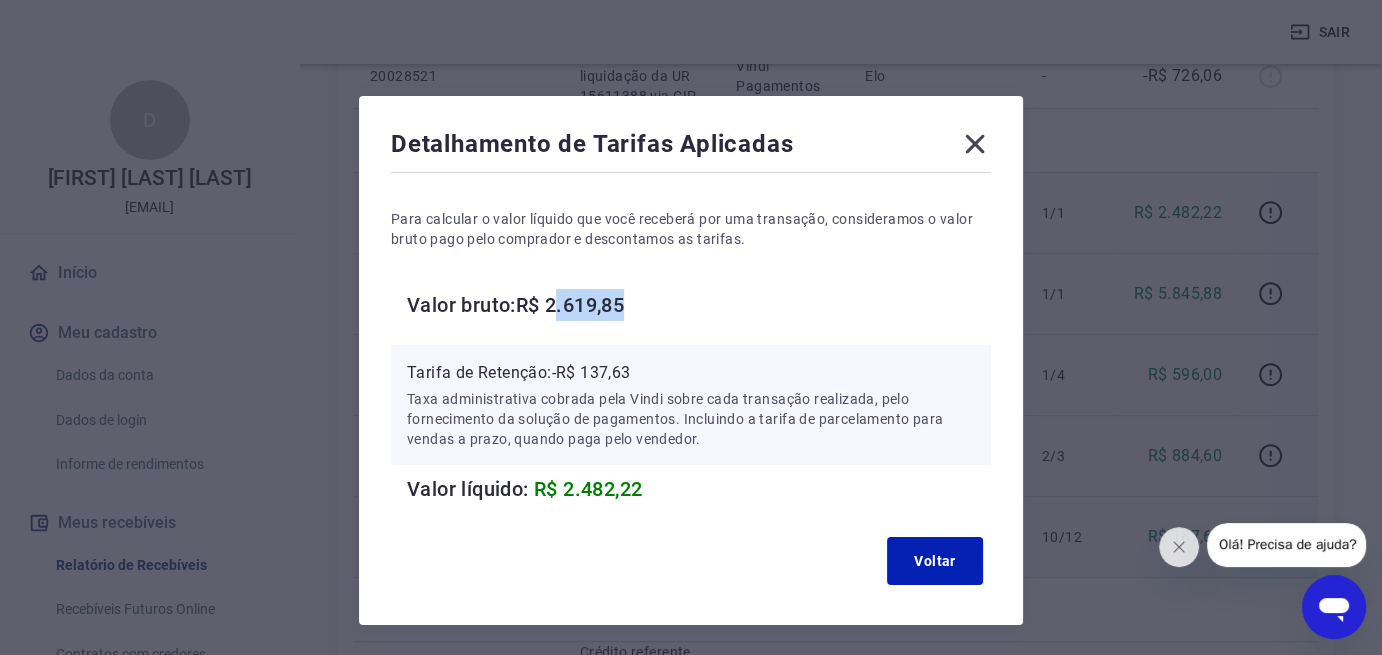 drag, startPoint x: 632, startPoint y: 304, endPoint x: 562, endPoint y: 302, distance: 70.028564 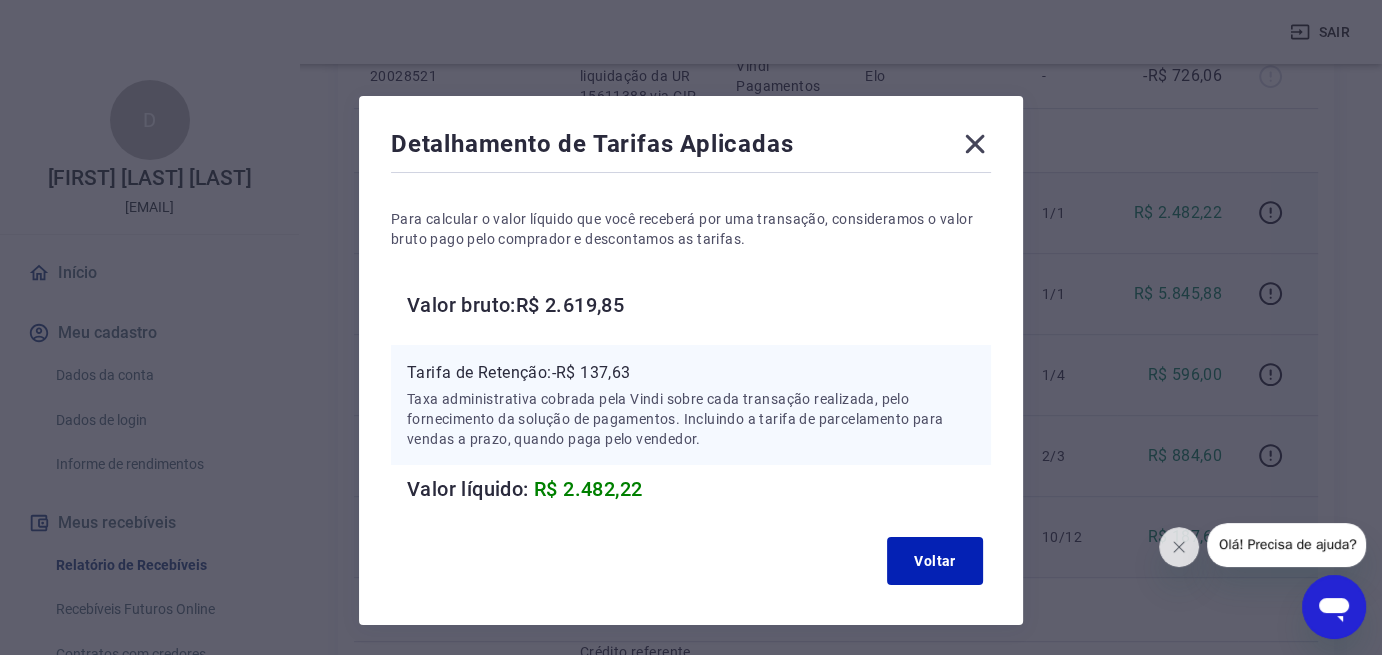 click 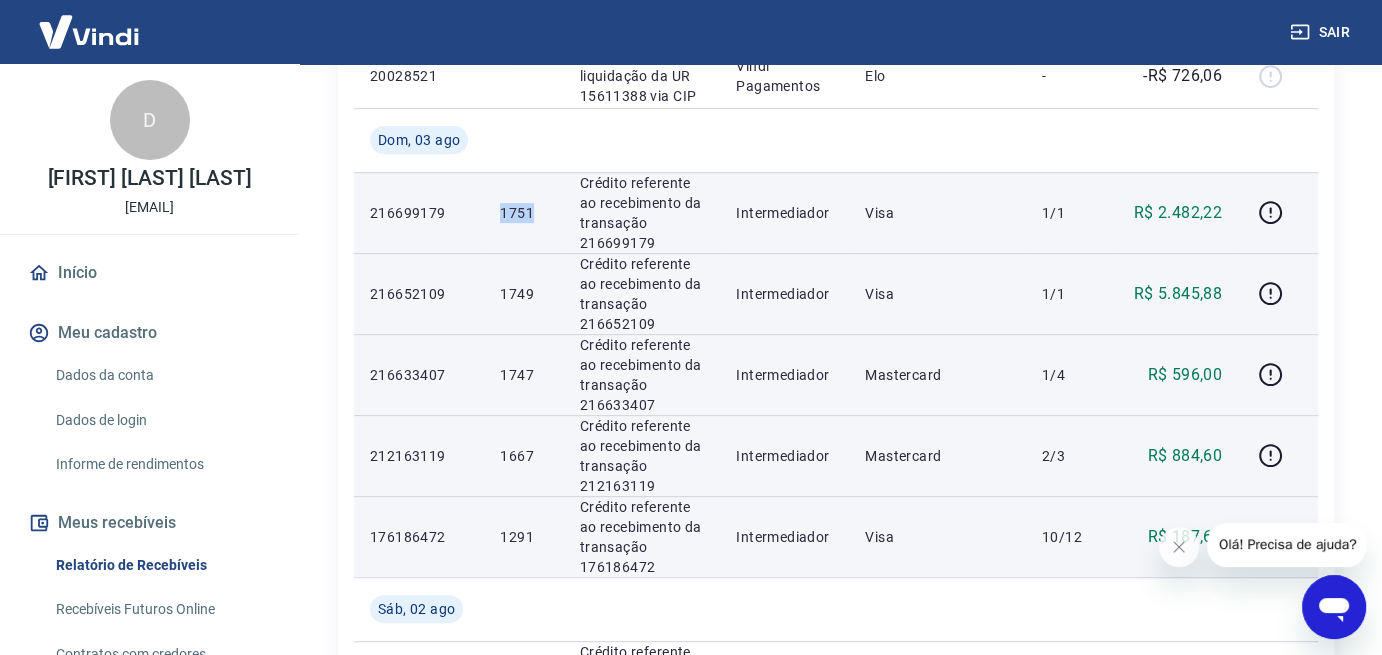 drag, startPoint x: 531, startPoint y: 211, endPoint x: 497, endPoint y: 211, distance: 34 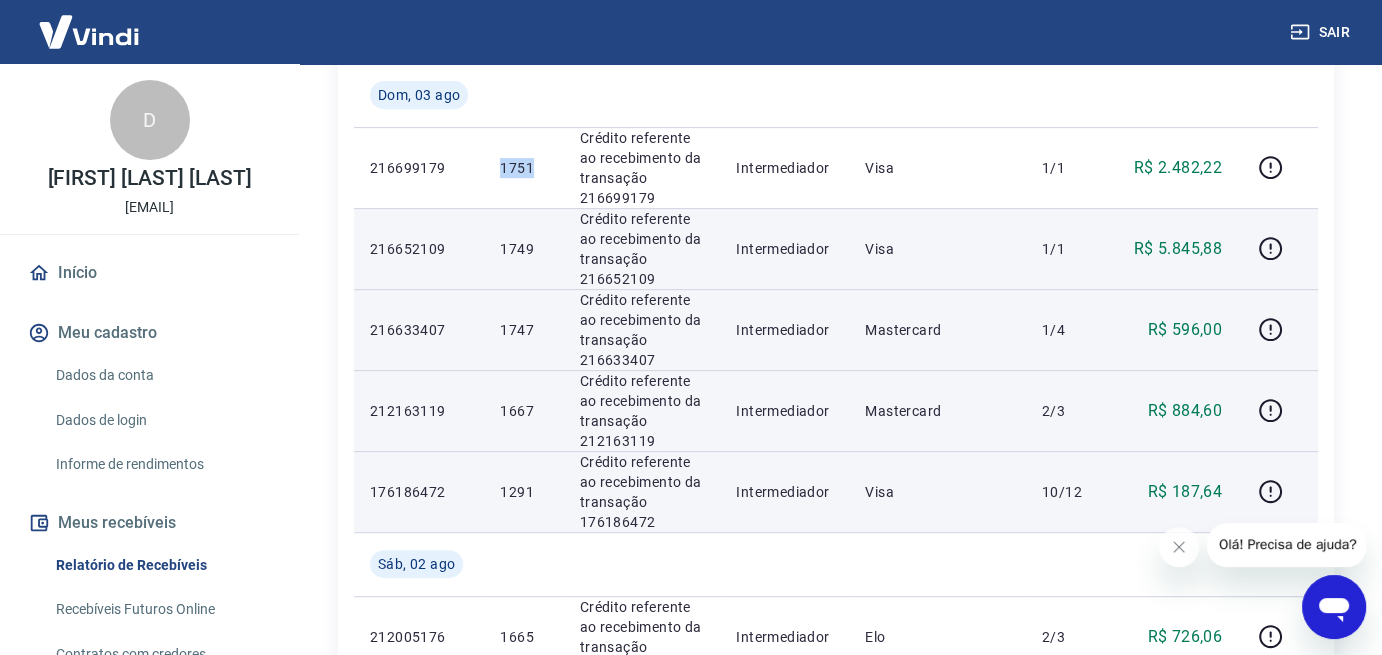 scroll, scrollTop: 900, scrollLeft: 0, axis: vertical 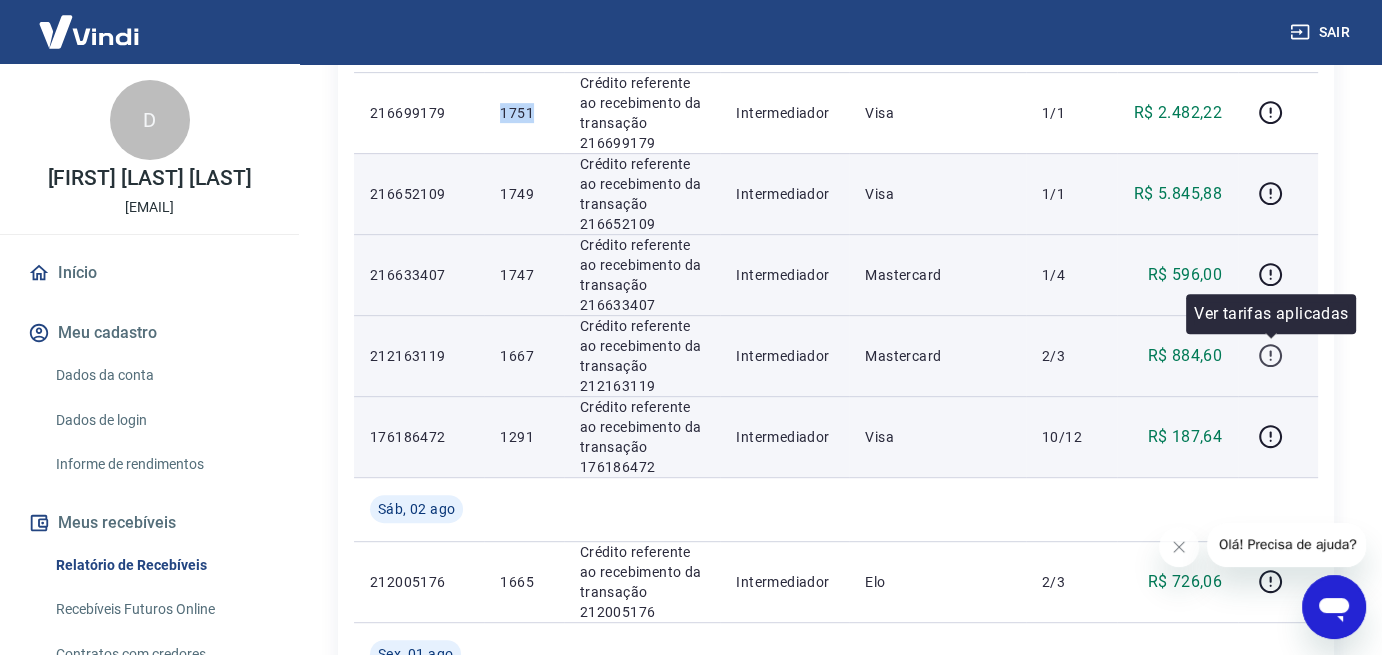 click 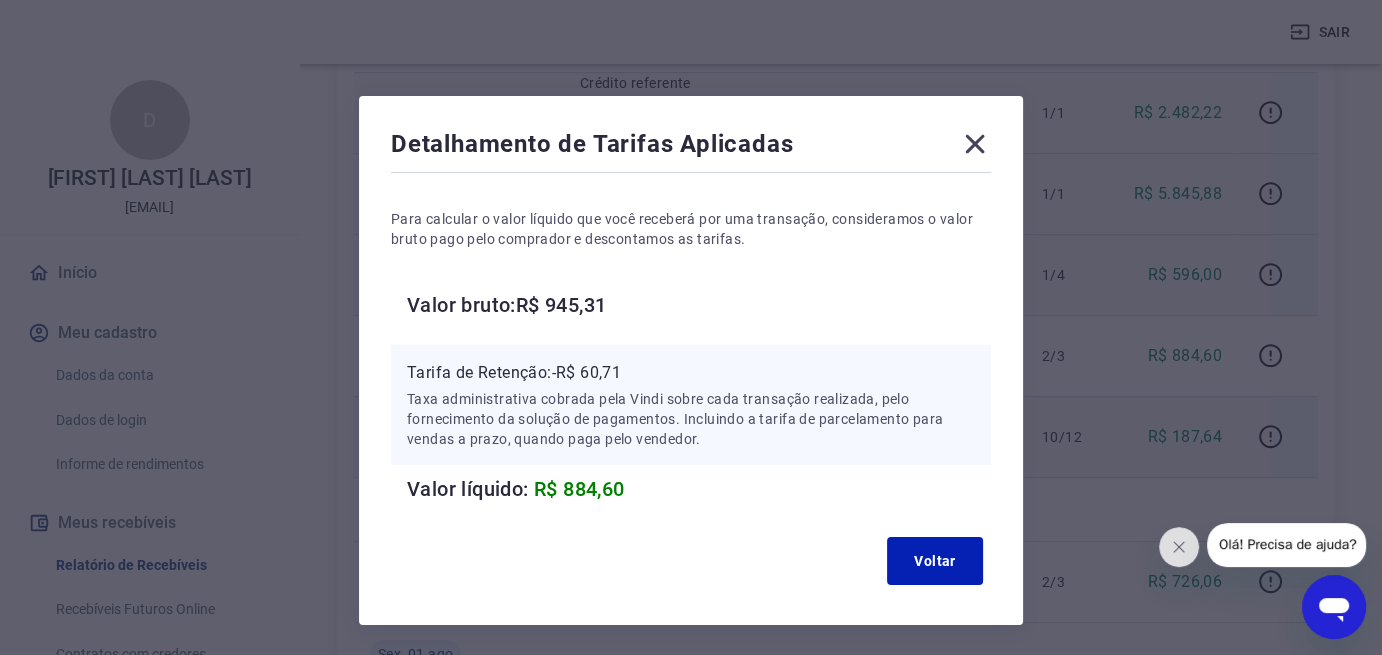 click 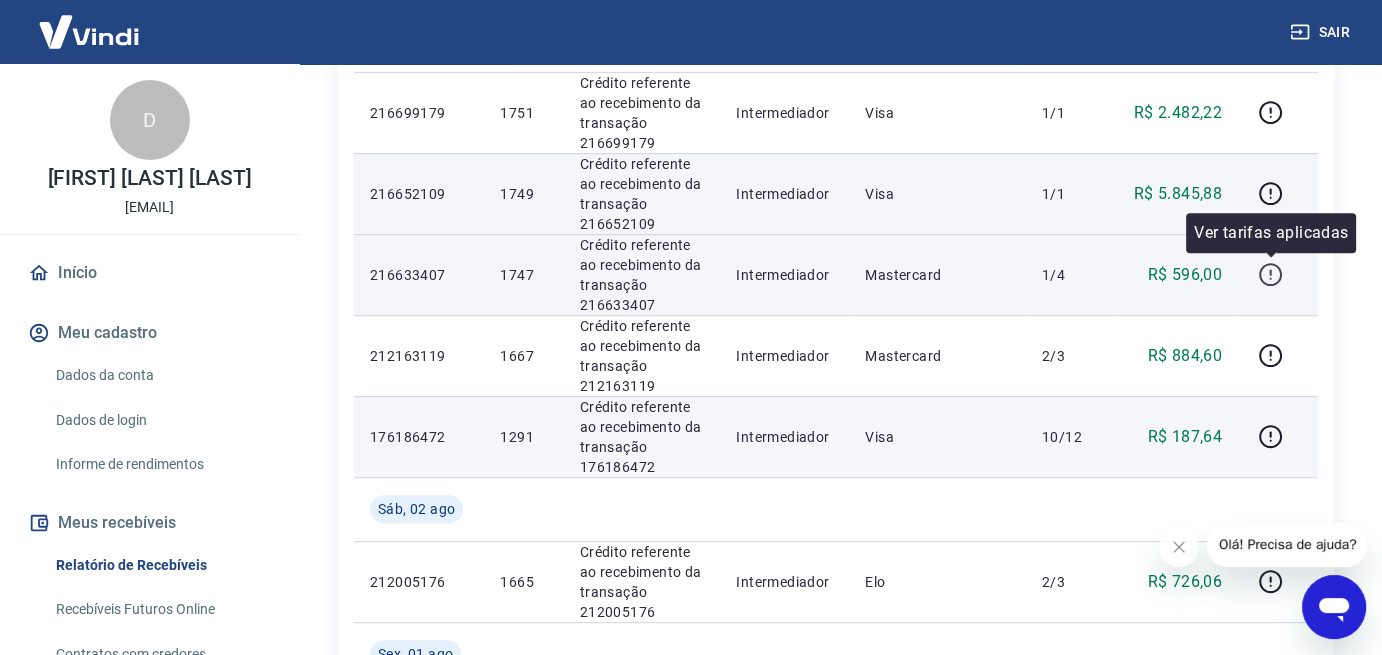 click 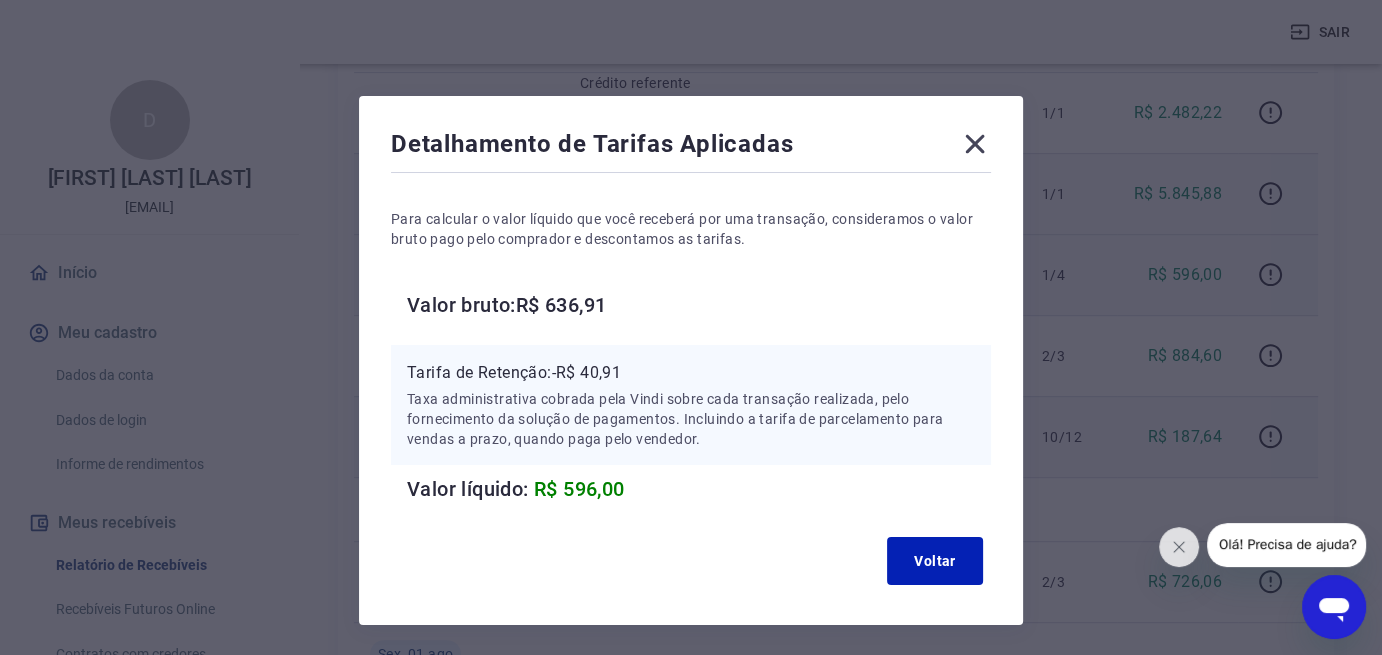 click 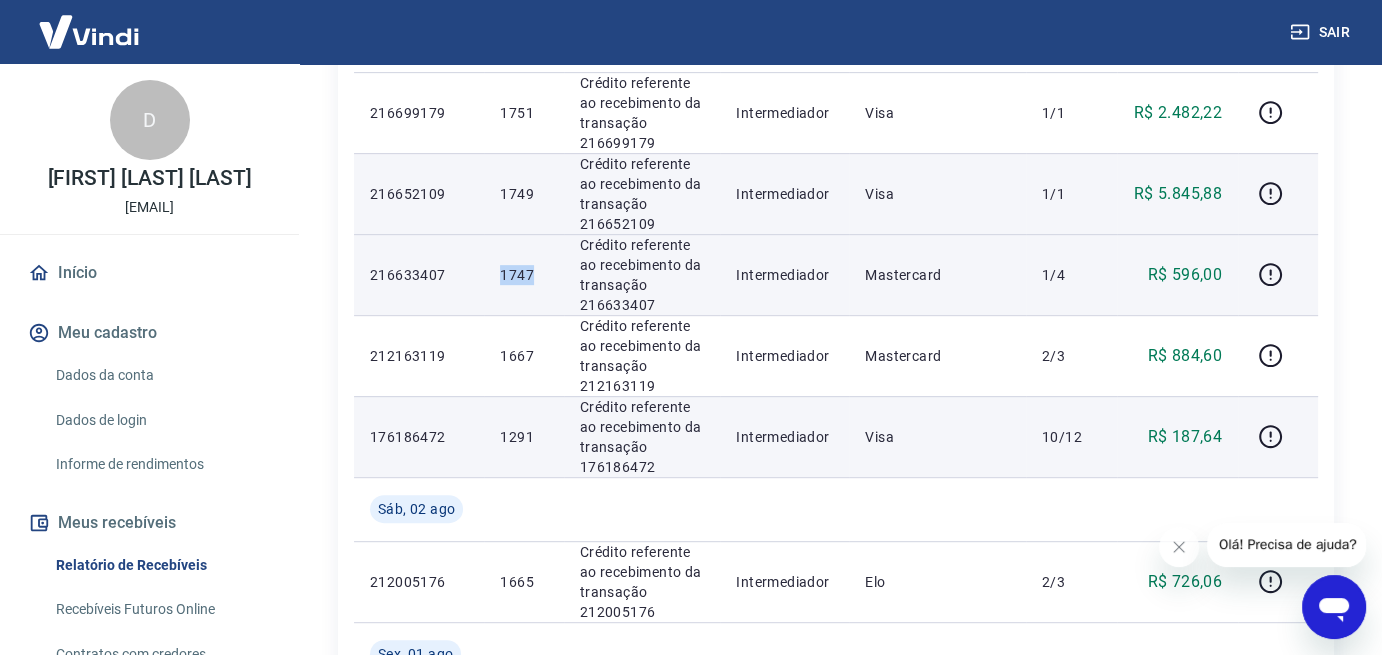 drag, startPoint x: 528, startPoint y: 270, endPoint x: 498, endPoint y: 270, distance: 30 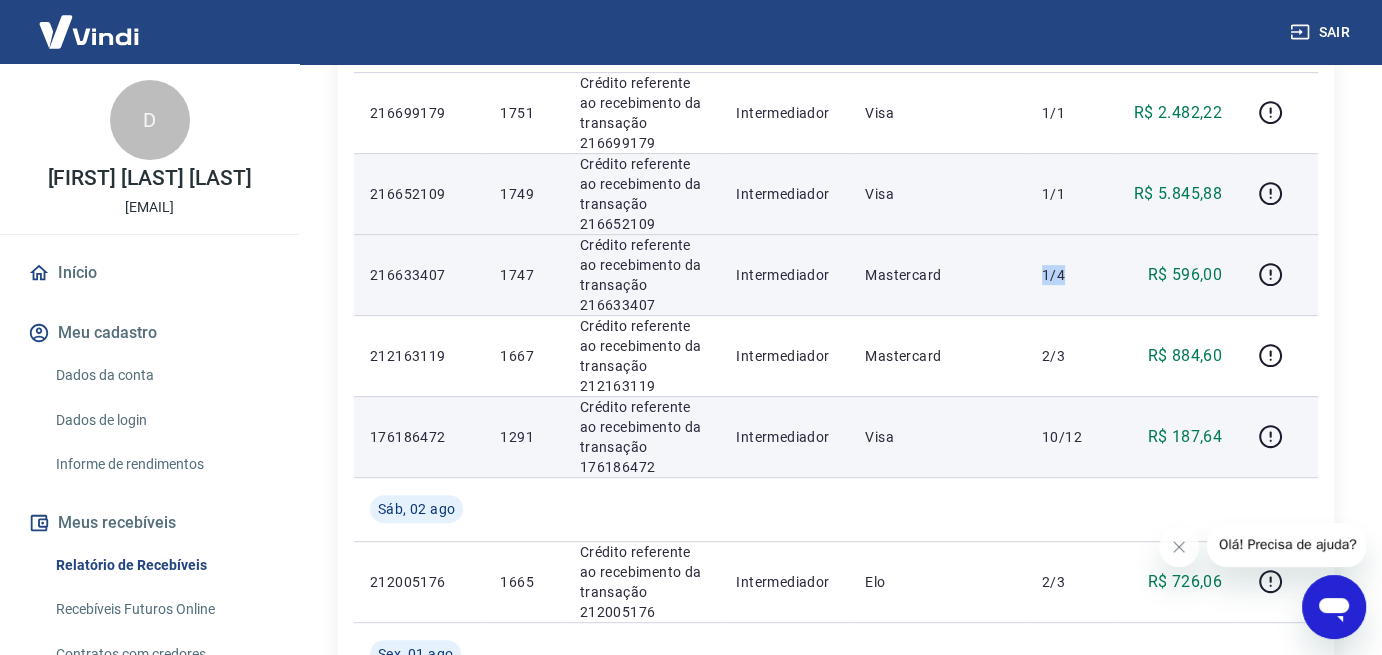 drag, startPoint x: 1066, startPoint y: 273, endPoint x: 987, endPoint y: 277, distance: 79.101204 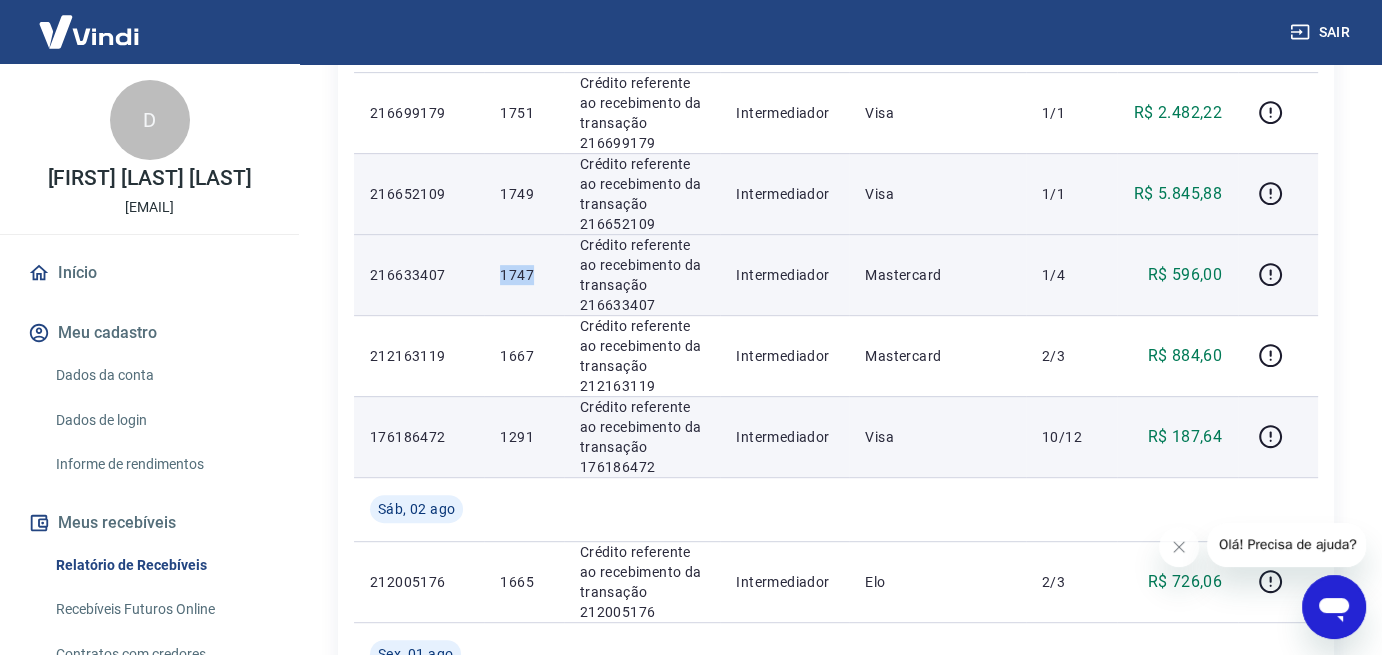drag, startPoint x: 534, startPoint y: 269, endPoint x: 483, endPoint y: 269, distance: 51 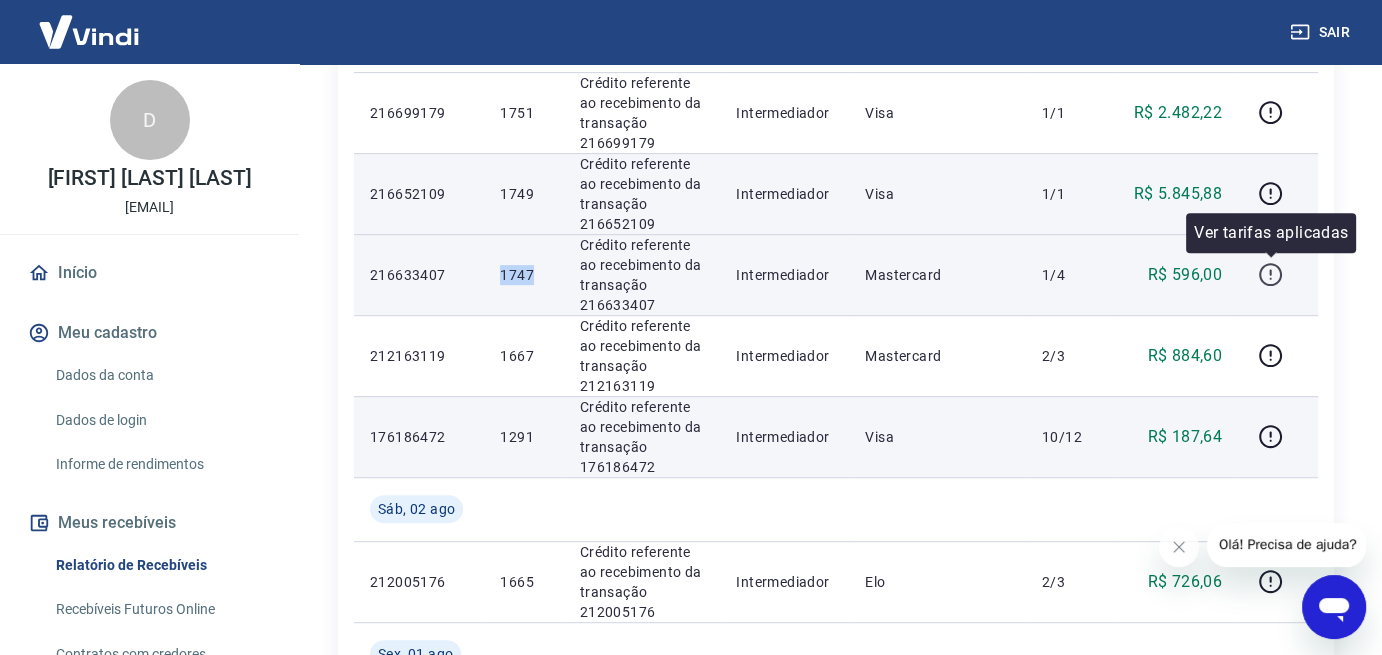 click 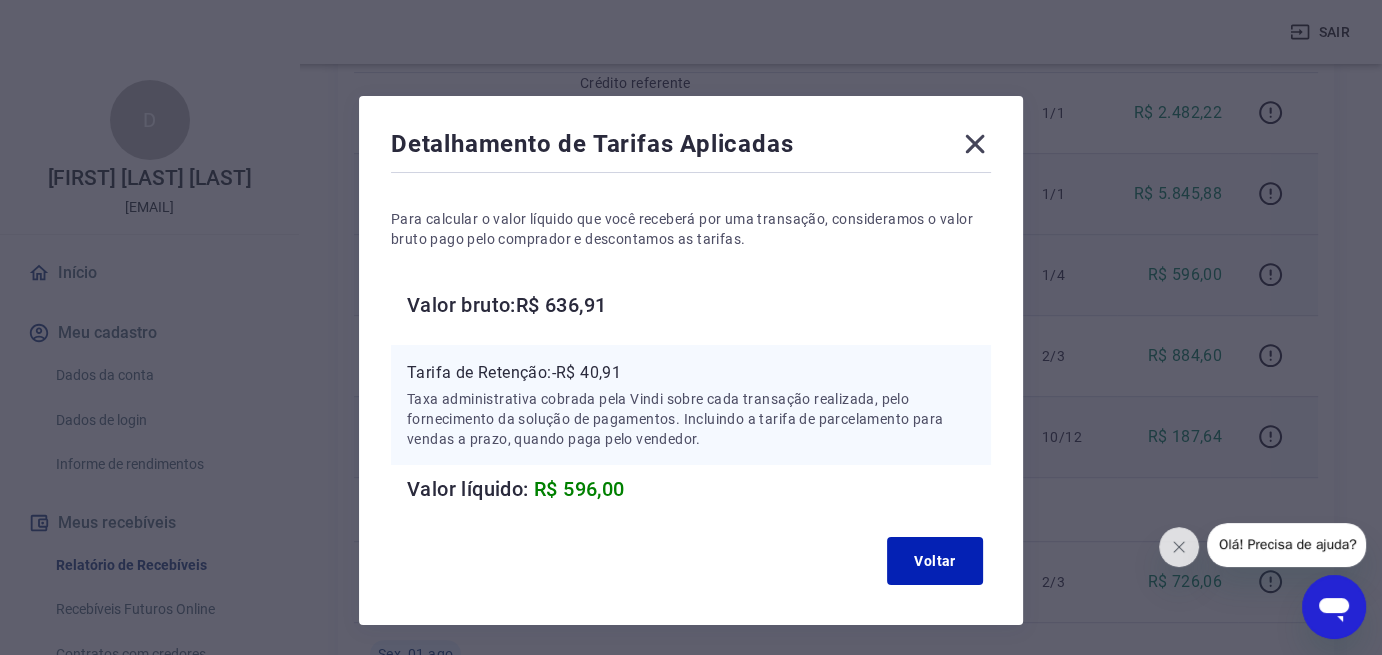 click 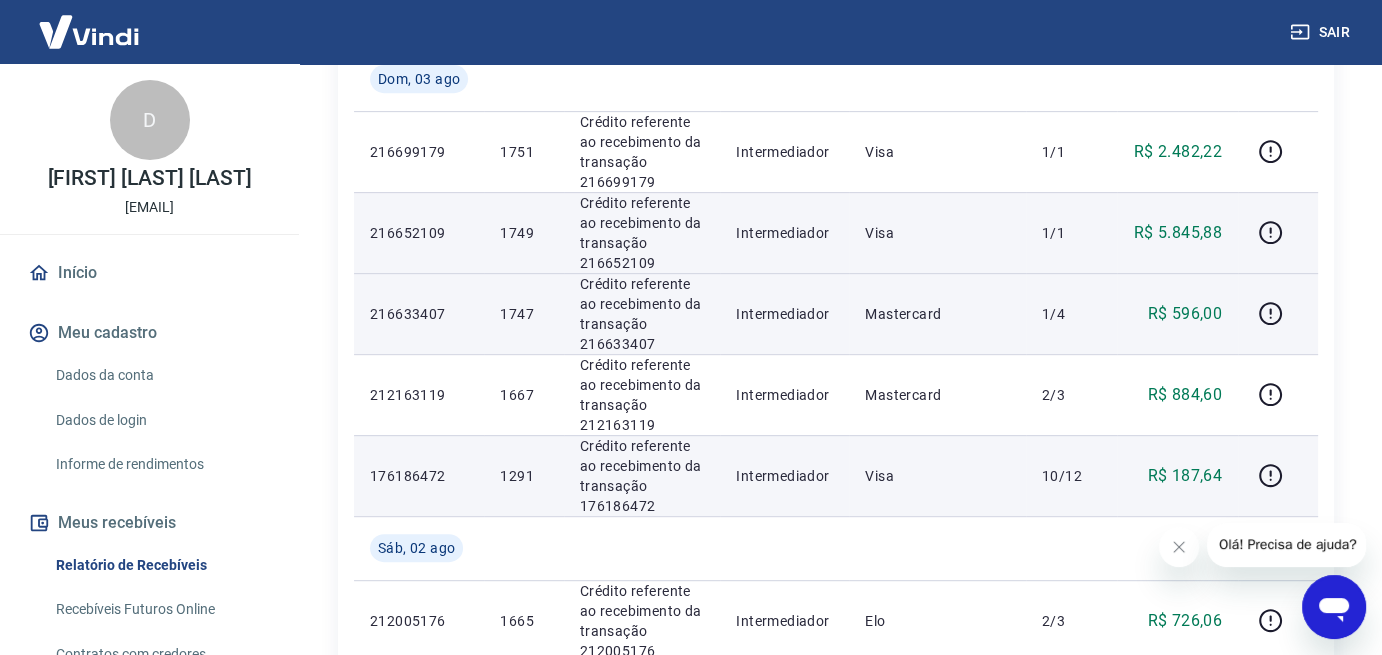 scroll, scrollTop: 700, scrollLeft: 0, axis: vertical 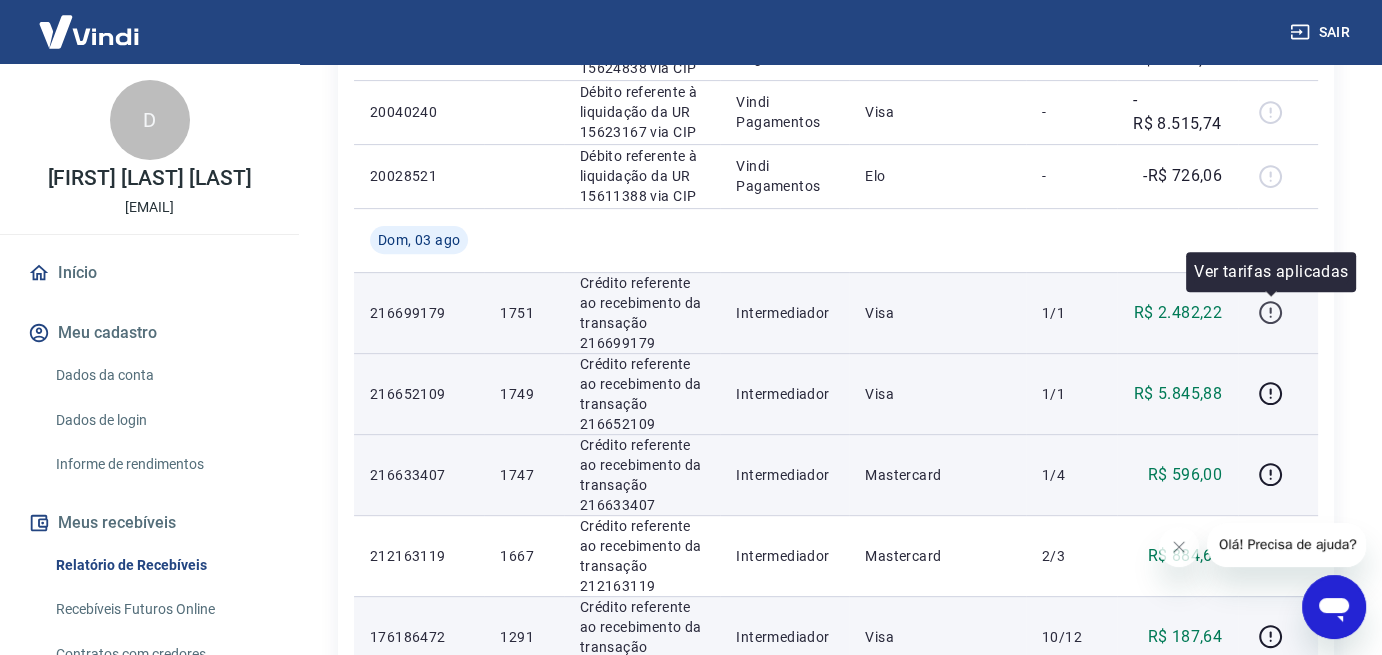 click 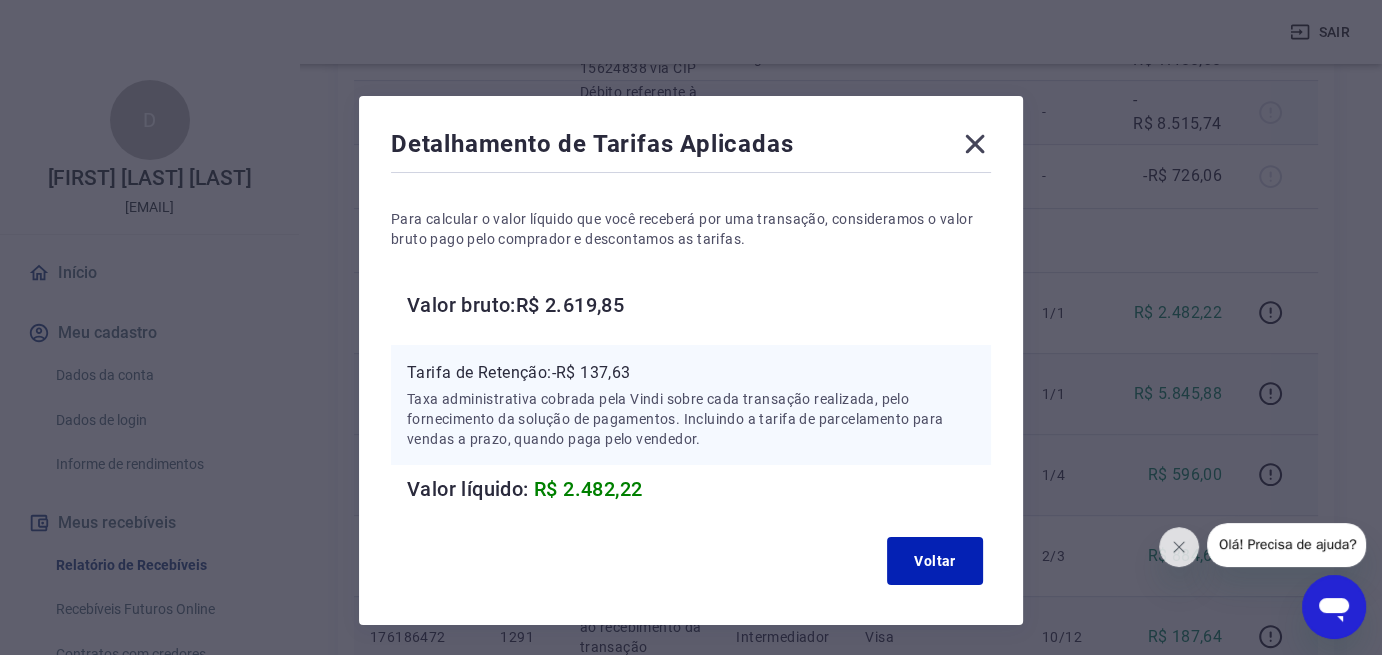drag, startPoint x: 967, startPoint y: 140, endPoint x: 840, endPoint y: 91, distance: 136.12494 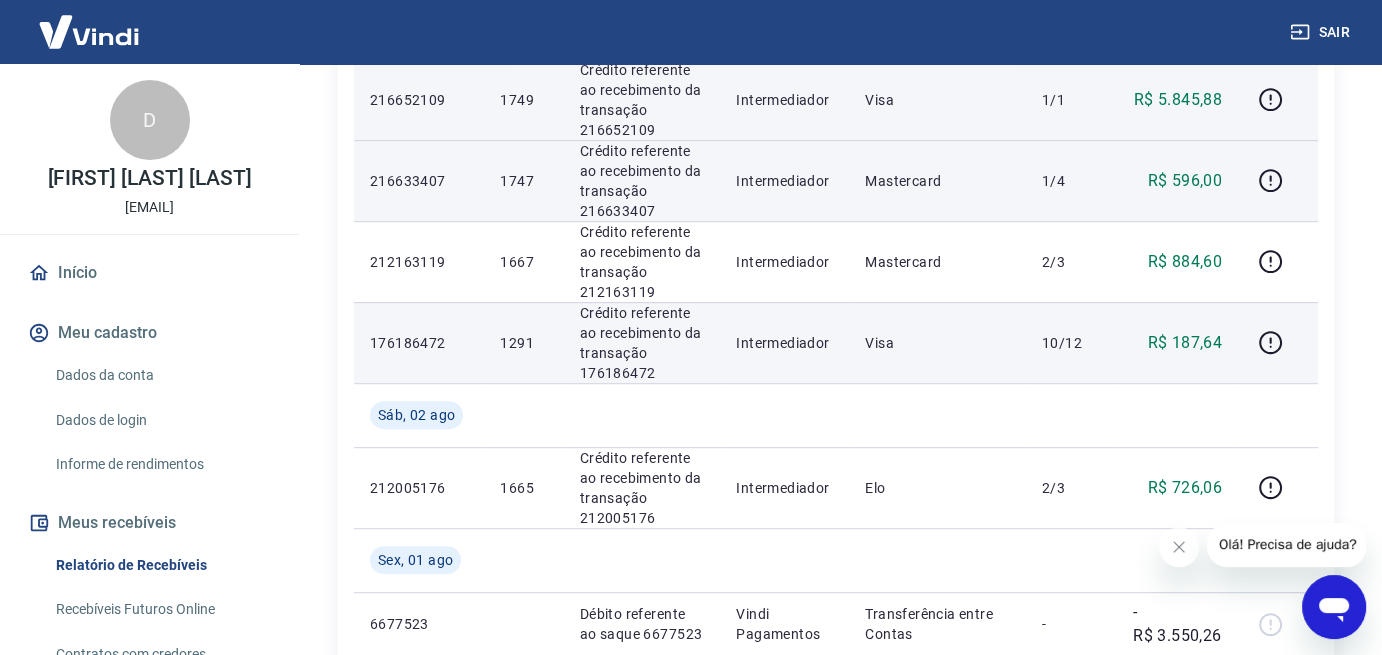 scroll, scrollTop: 1100, scrollLeft: 0, axis: vertical 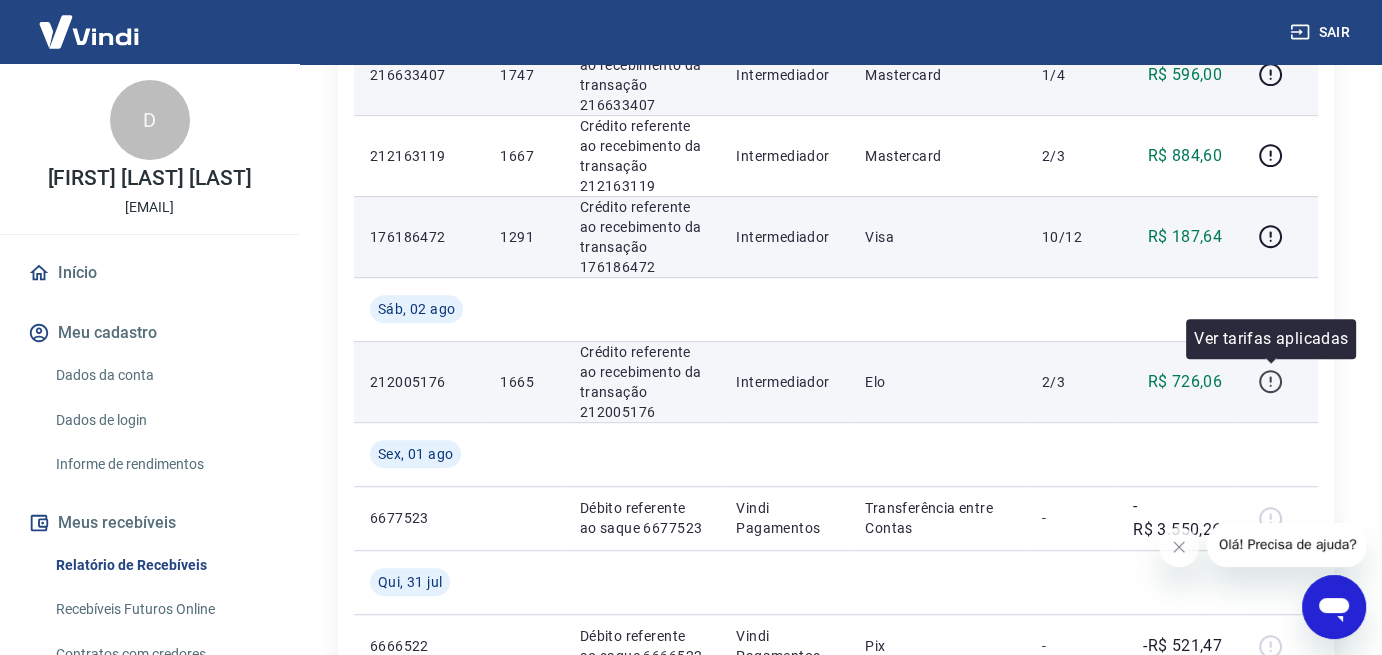 click 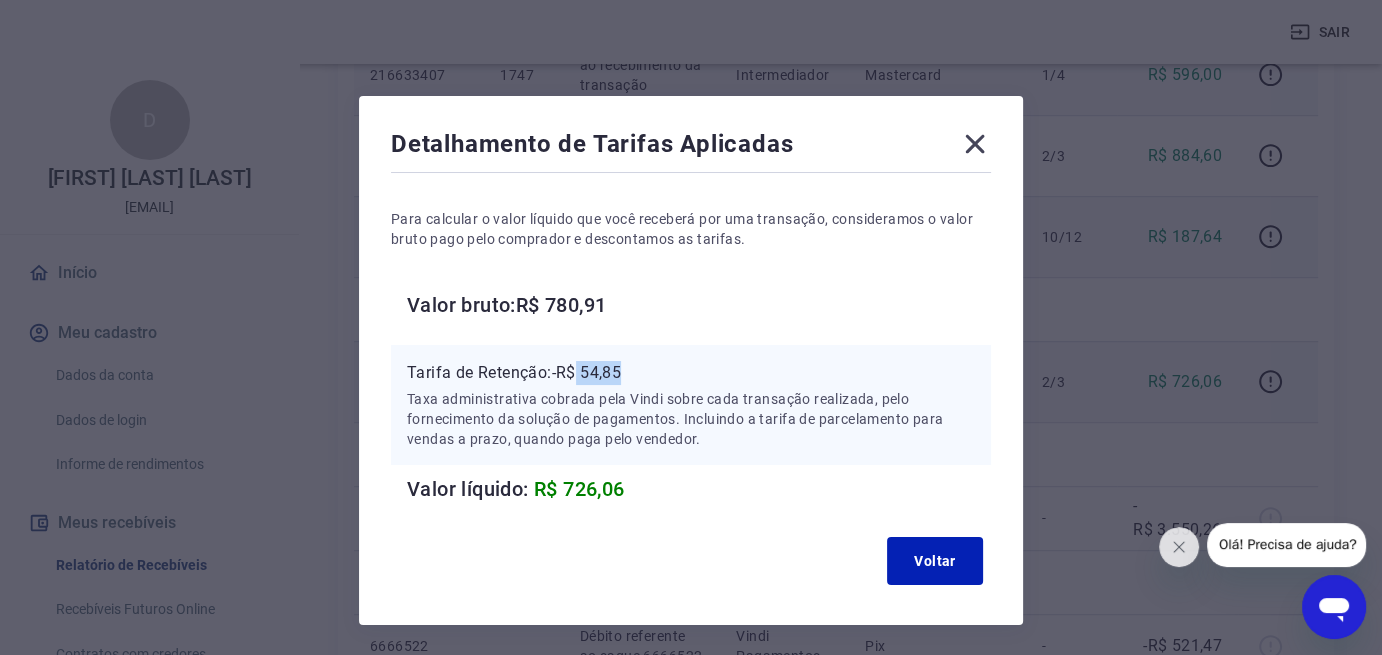 drag, startPoint x: 629, startPoint y: 374, endPoint x: 581, endPoint y: 375, distance: 48.010414 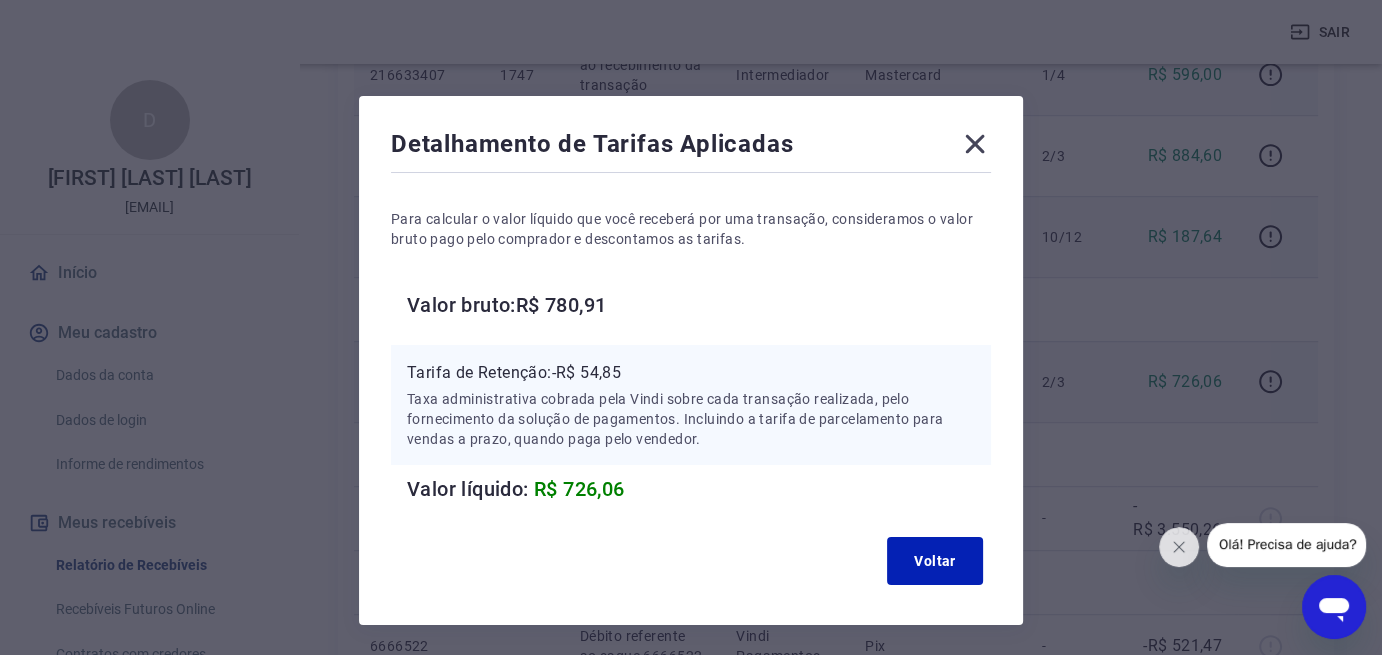 drag, startPoint x: 987, startPoint y: 147, endPoint x: 902, endPoint y: 70, distance: 114.69089 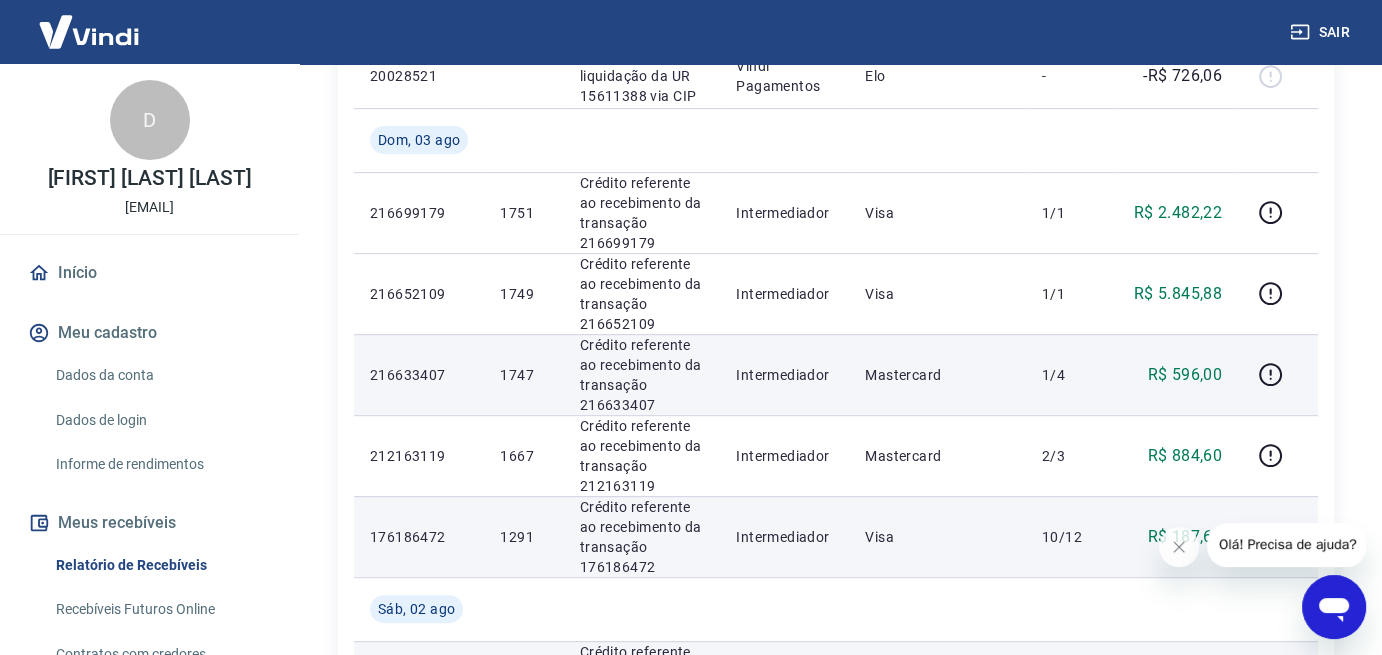 scroll, scrollTop: 800, scrollLeft: 0, axis: vertical 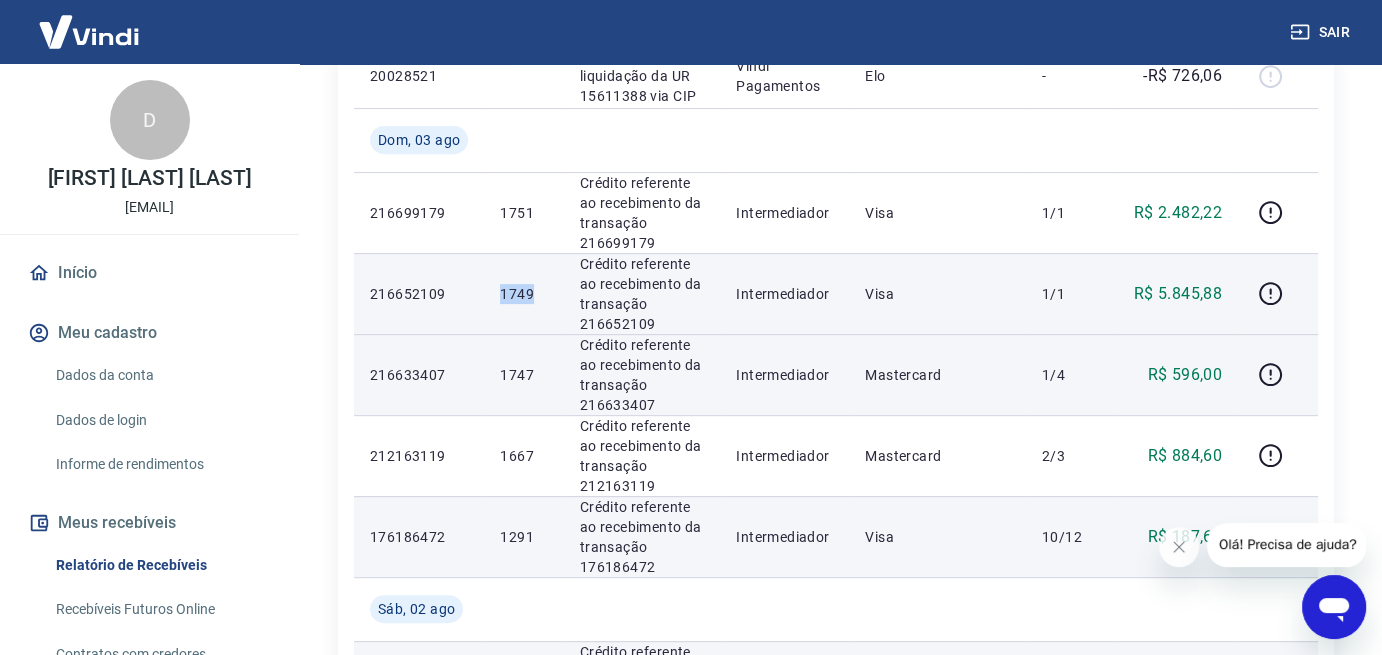 drag, startPoint x: 533, startPoint y: 294, endPoint x: 493, endPoint y: 299, distance: 40.311287 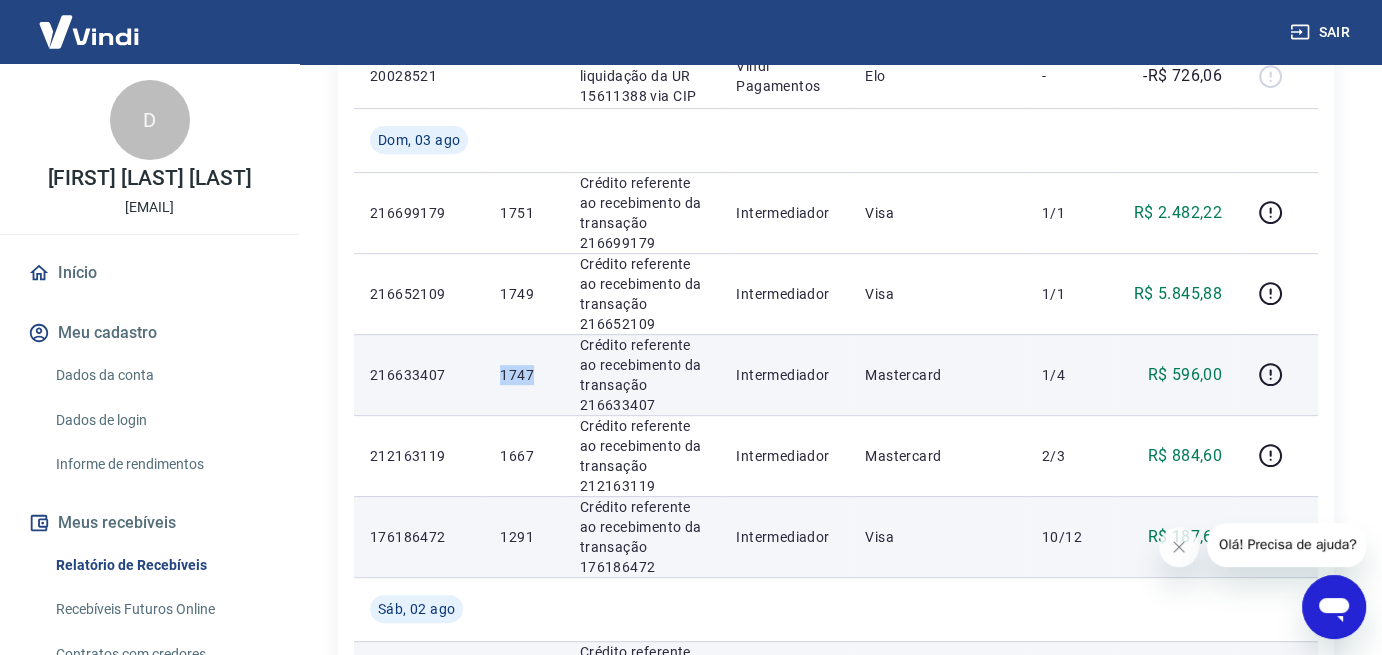 drag, startPoint x: 536, startPoint y: 371, endPoint x: 488, endPoint y: 367, distance: 48.166378 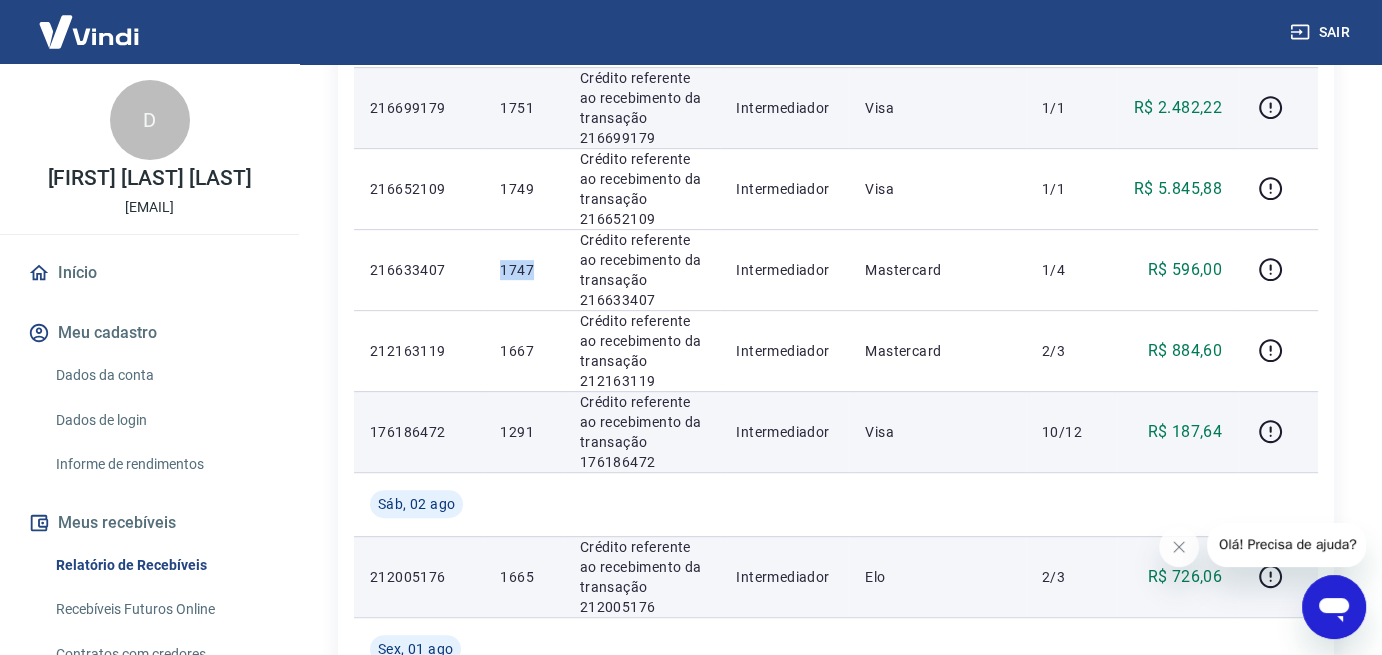 scroll, scrollTop: 900, scrollLeft: 0, axis: vertical 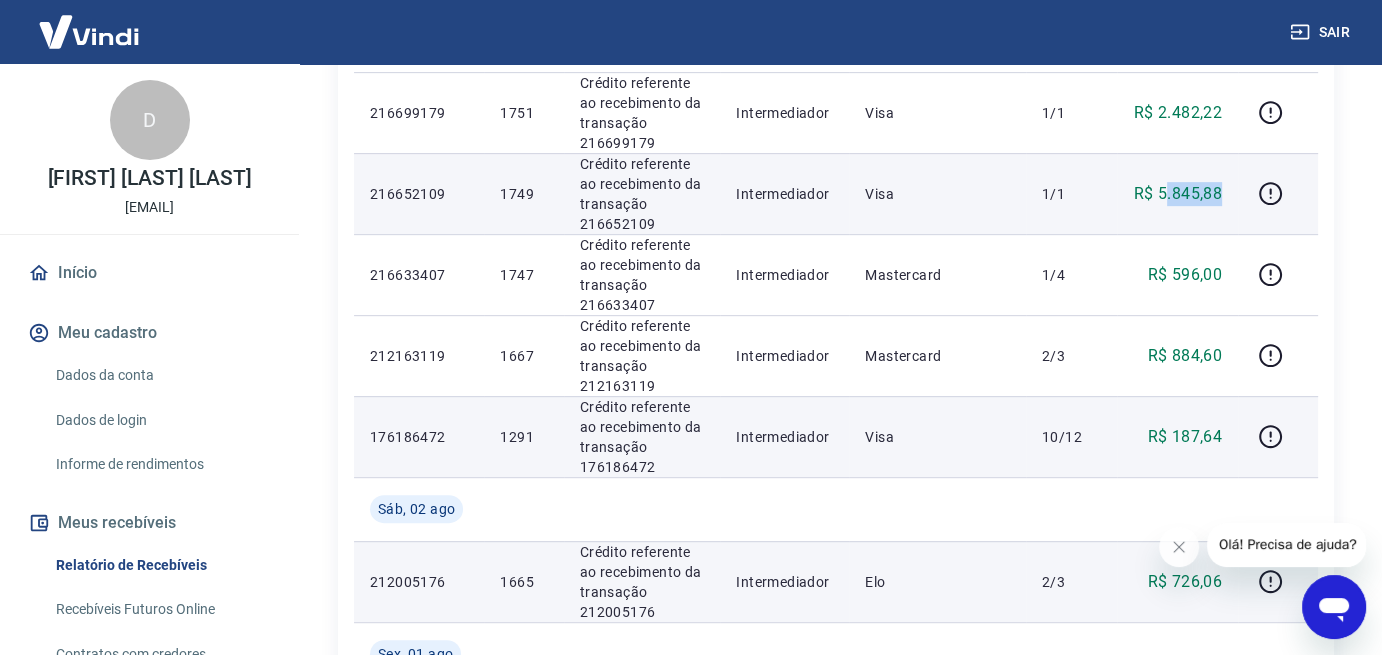 drag, startPoint x: 1218, startPoint y: 192, endPoint x: 1166, endPoint y: 192, distance: 52 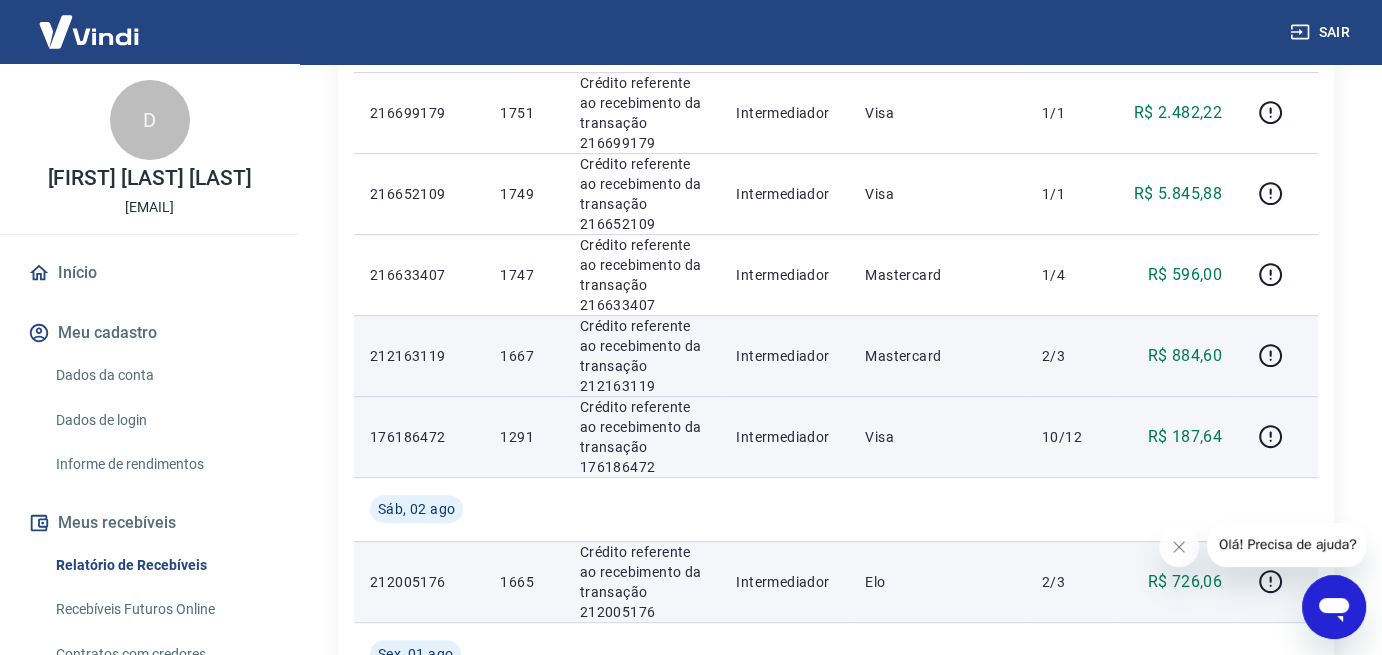 click on "R$ 884,60" at bounding box center (1185, 356) 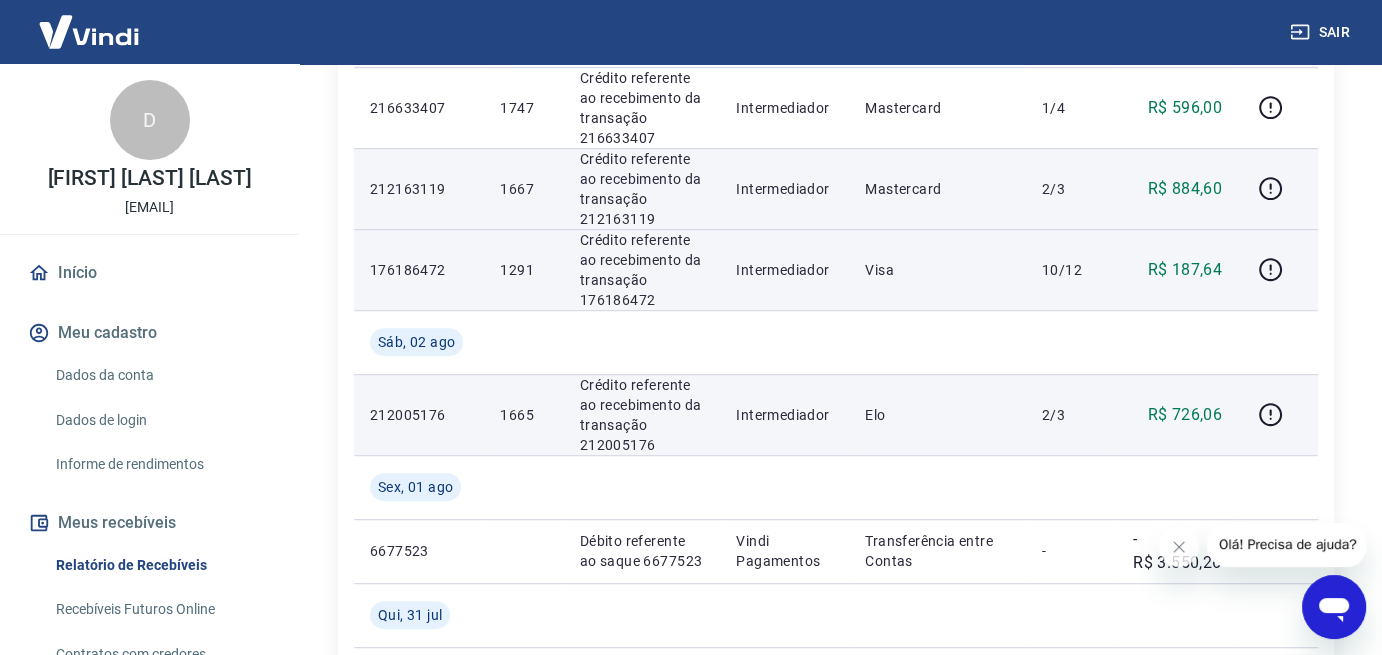 scroll, scrollTop: 1100, scrollLeft: 0, axis: vertical 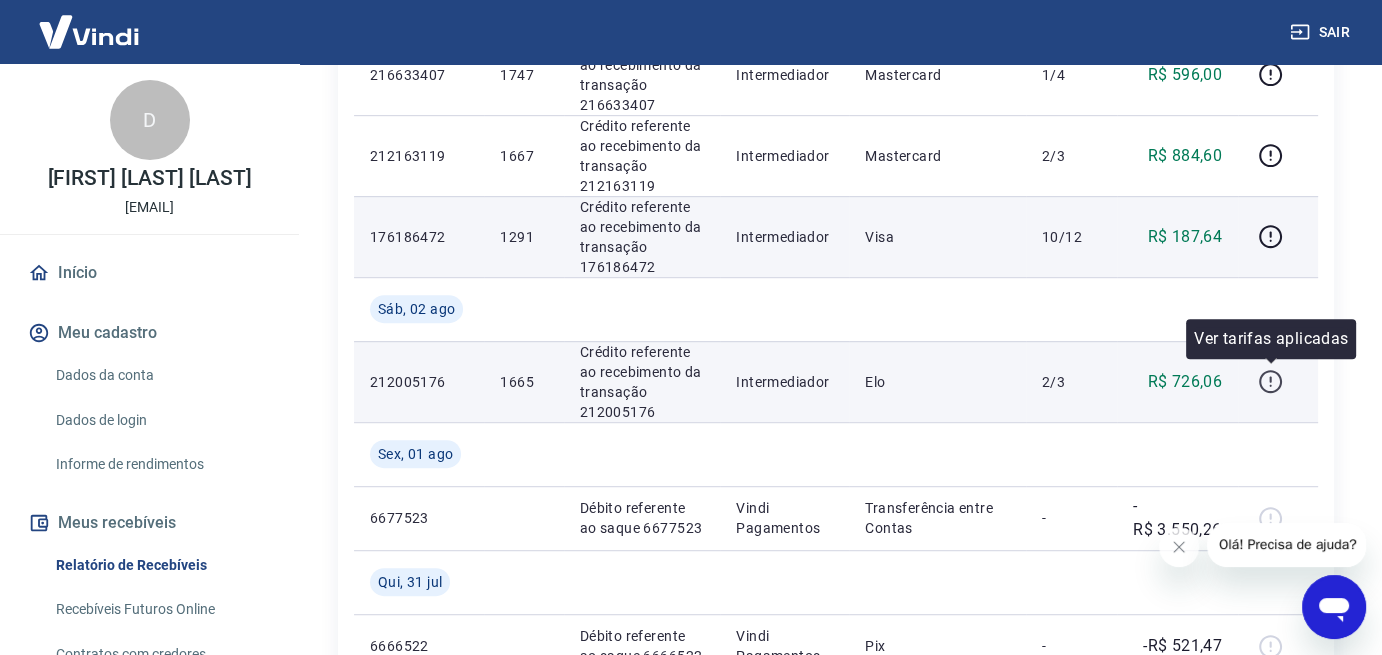 click 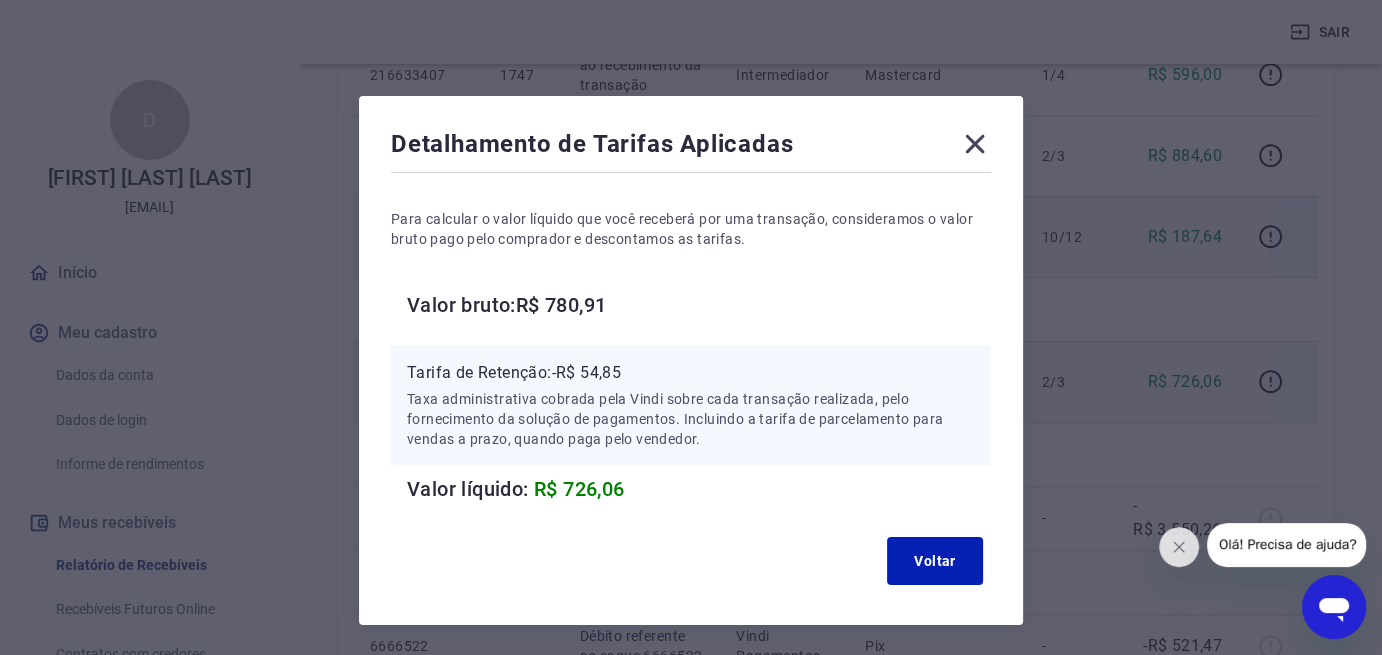 click 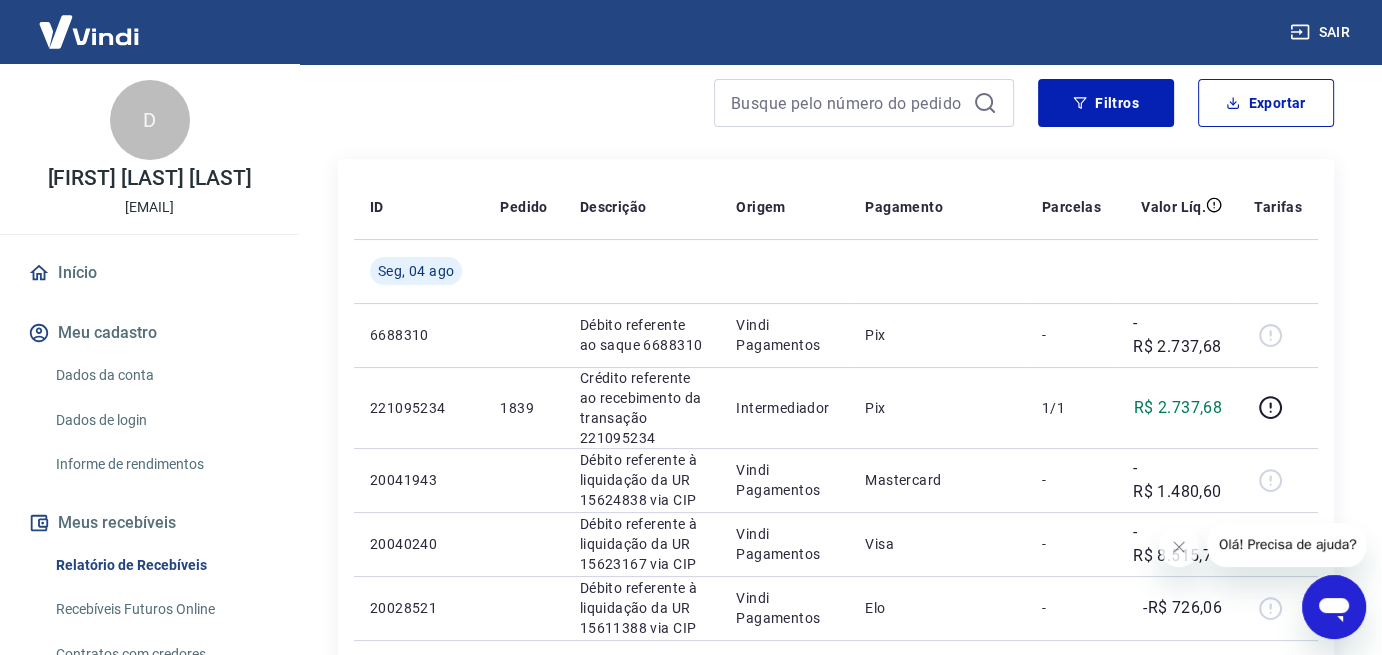 scroll, scrollTop: 200, scrollLeft: 0, axis: vertical 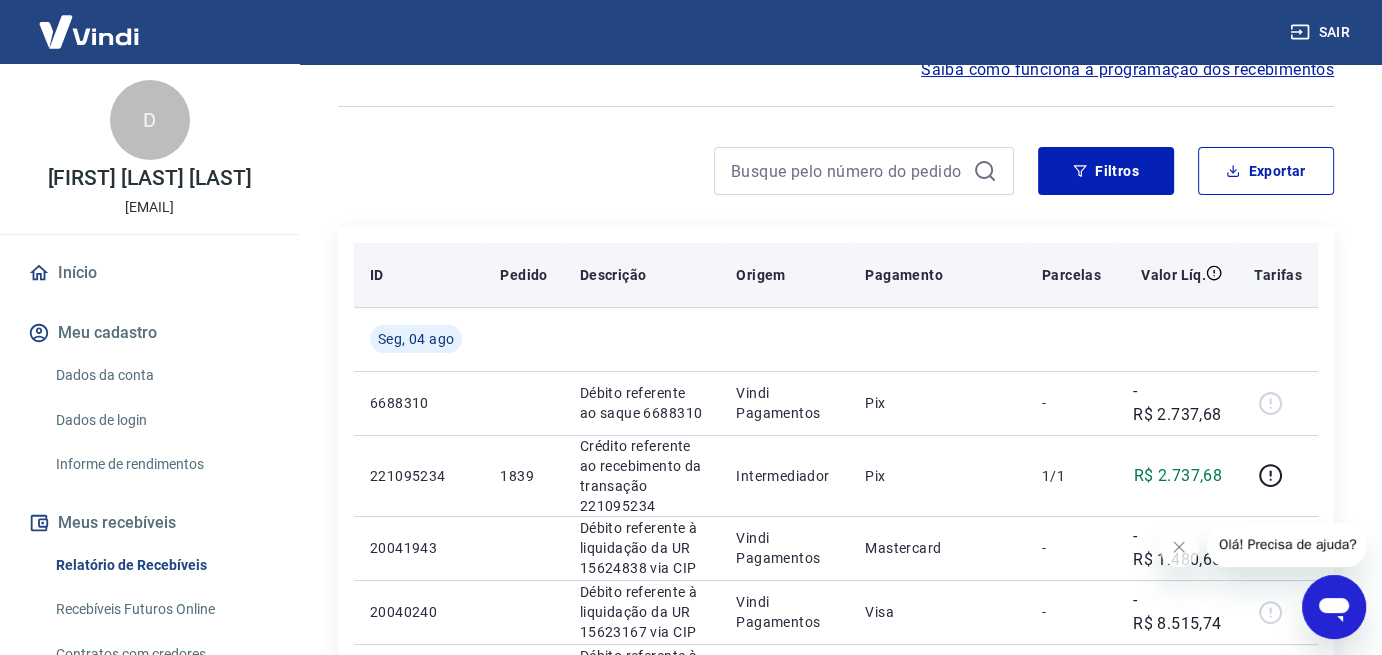 click on "ID" at bounding box center [419, 275] 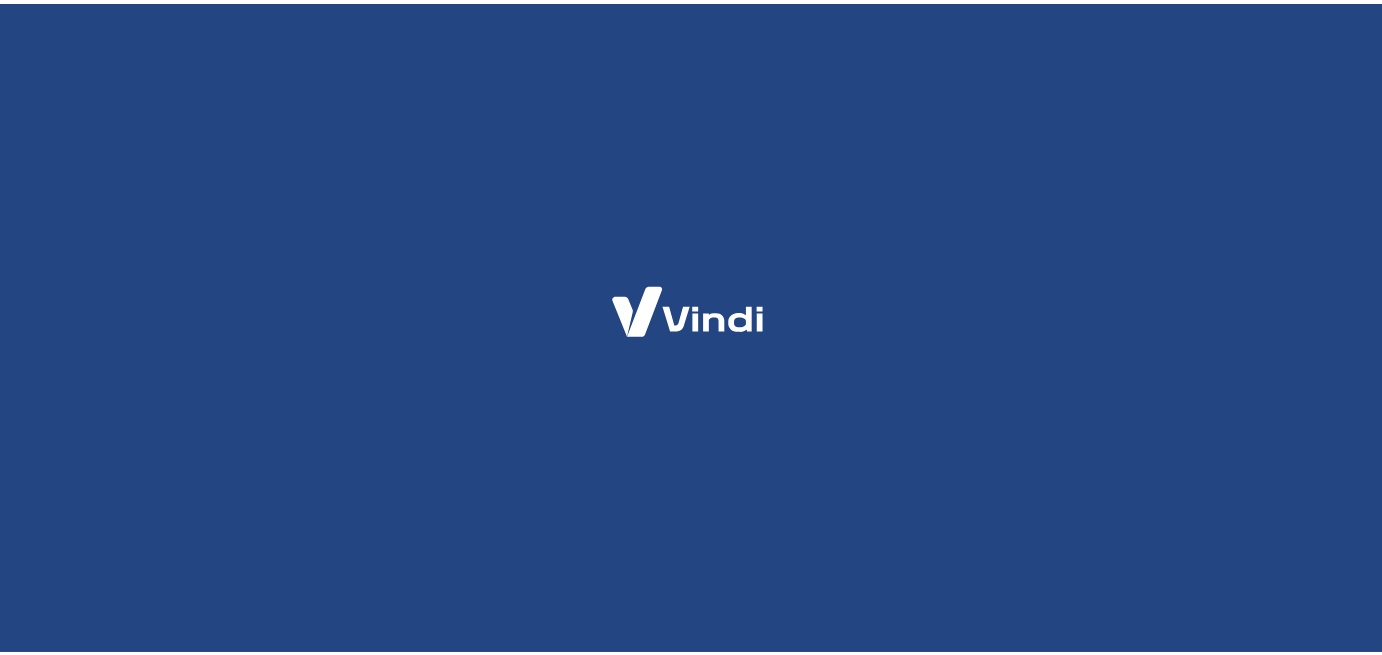 scroll, scrollTop: 0, scrollLeft: 0, axis: both 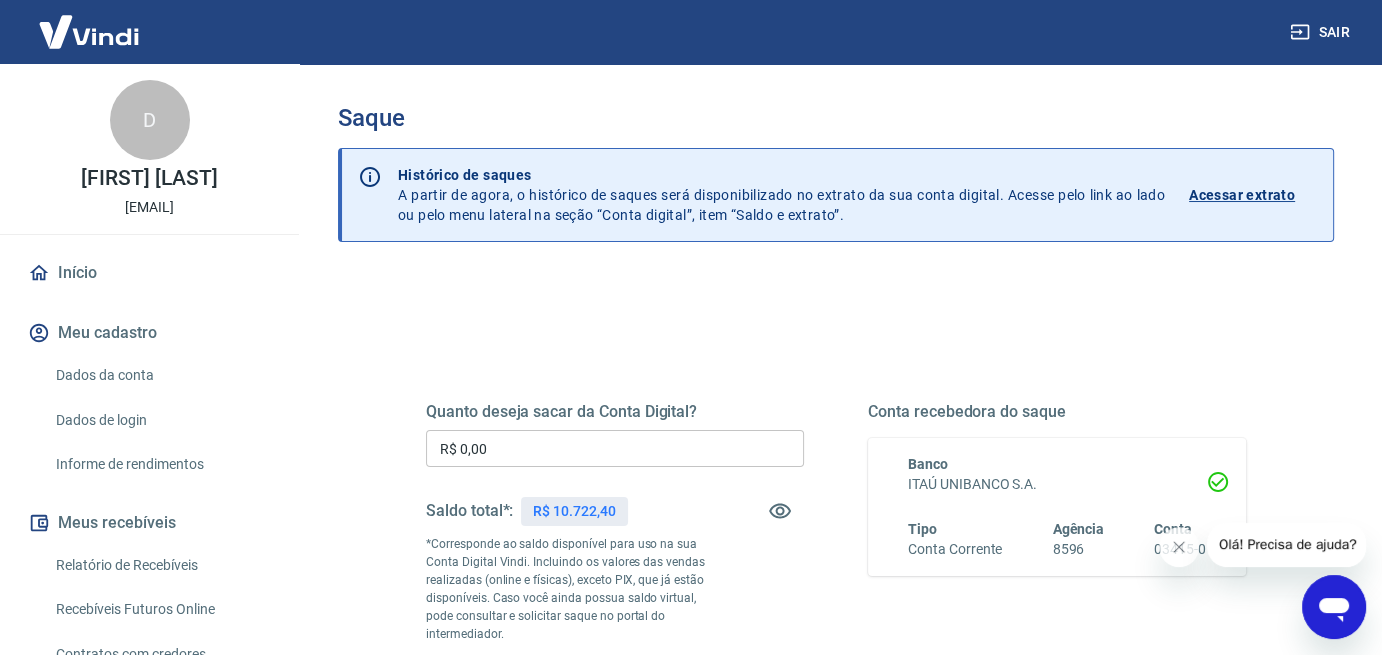 click on "R$ 0,00" at bounding box center (615, 448) 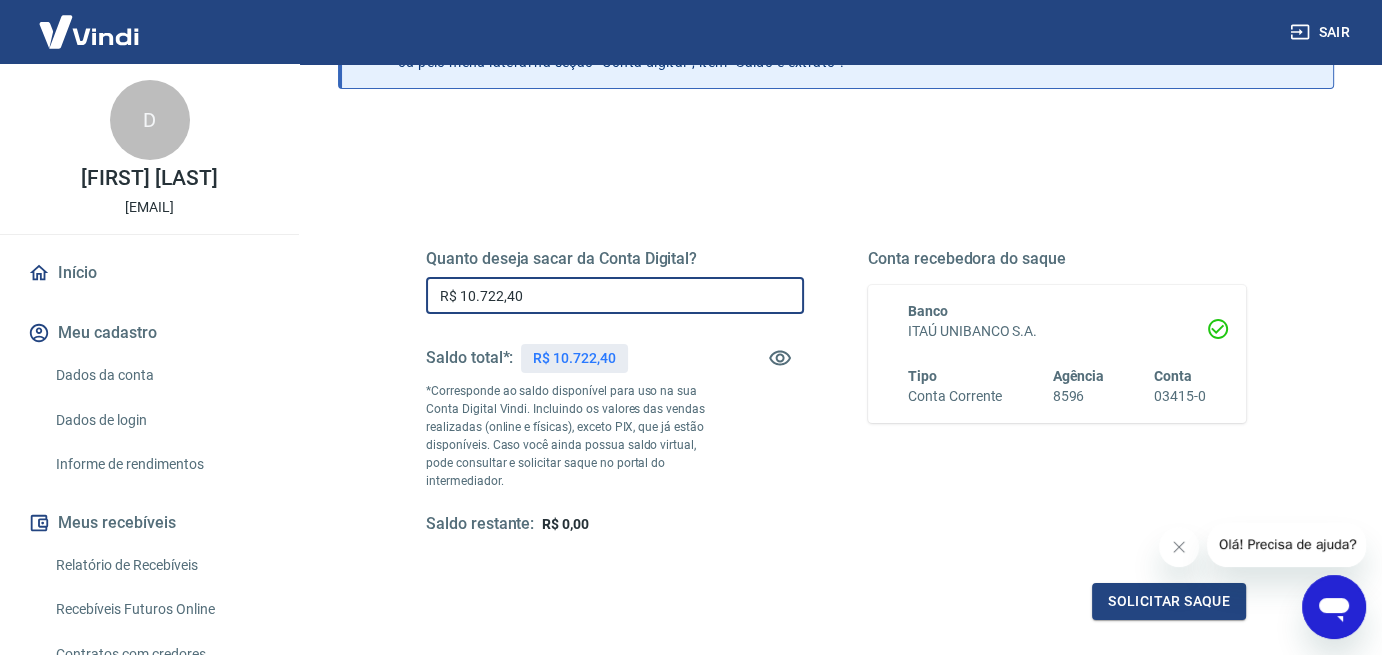scroll, scrollTop: 150, scrollLeft: 0, axis: vertical 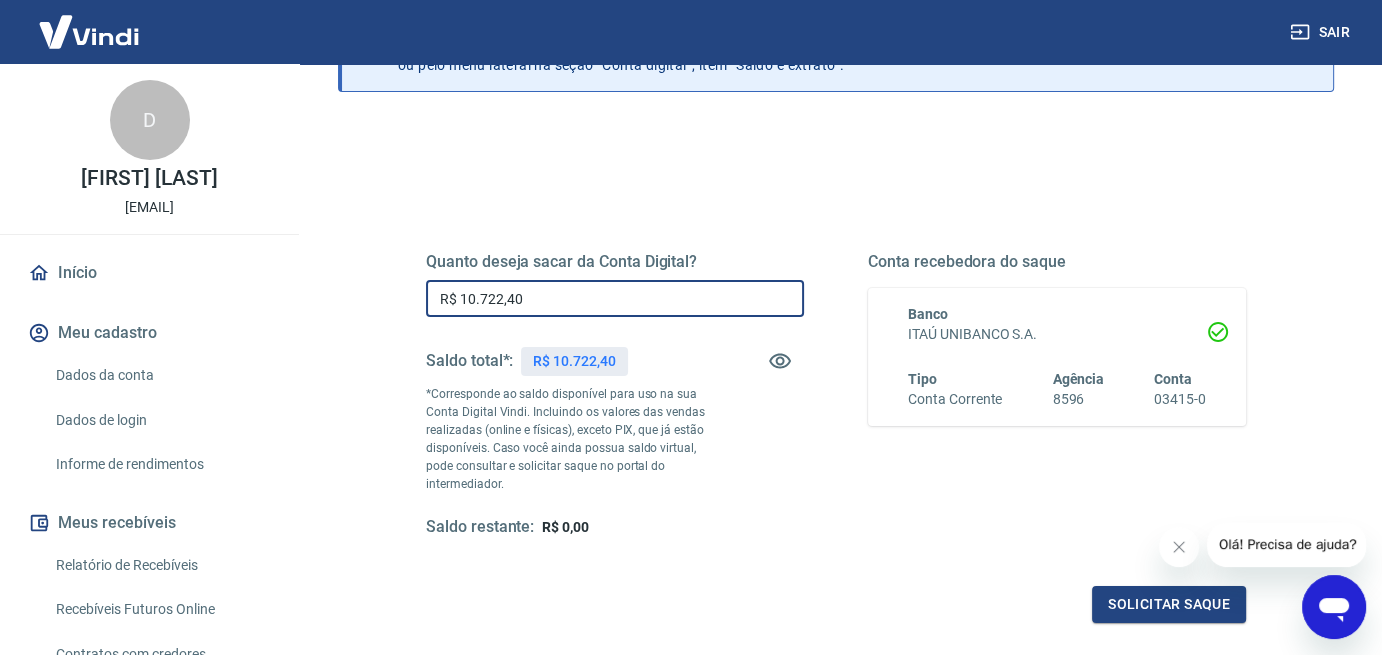 type on "R$ 10.722,40" 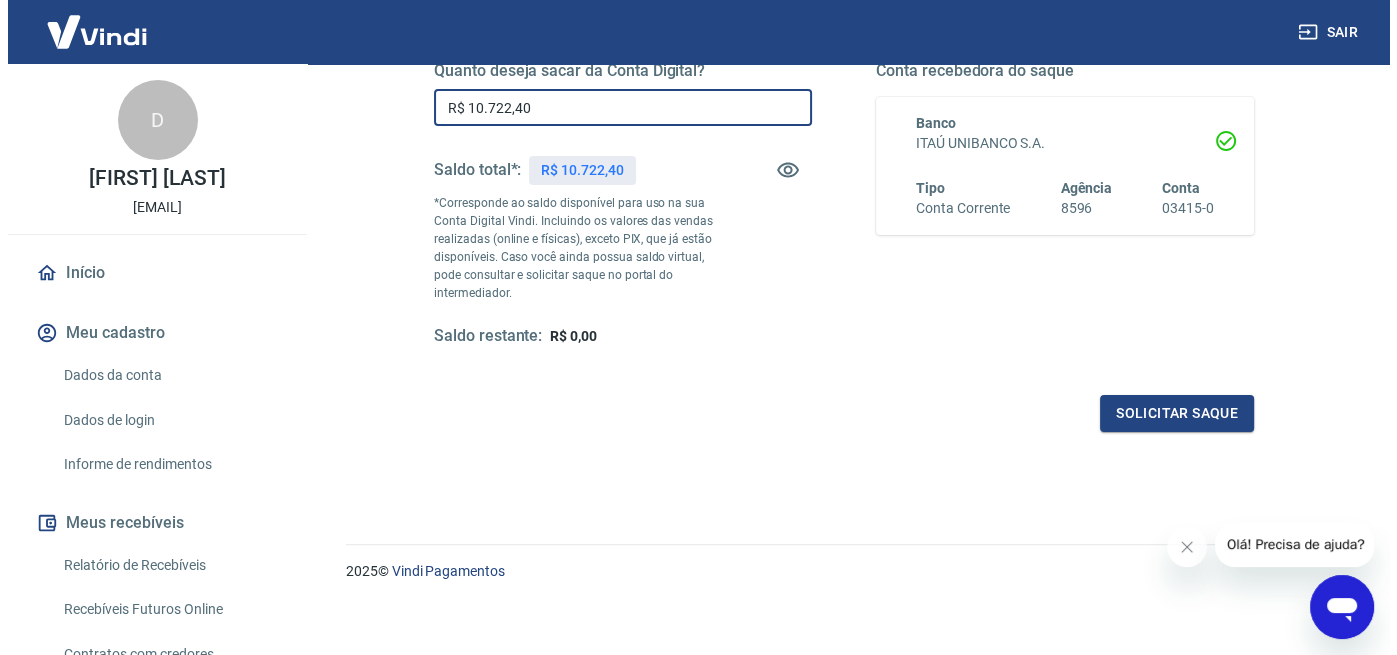 scroll, scrollTop: 350, scrollLeft: 0, axis: vertical 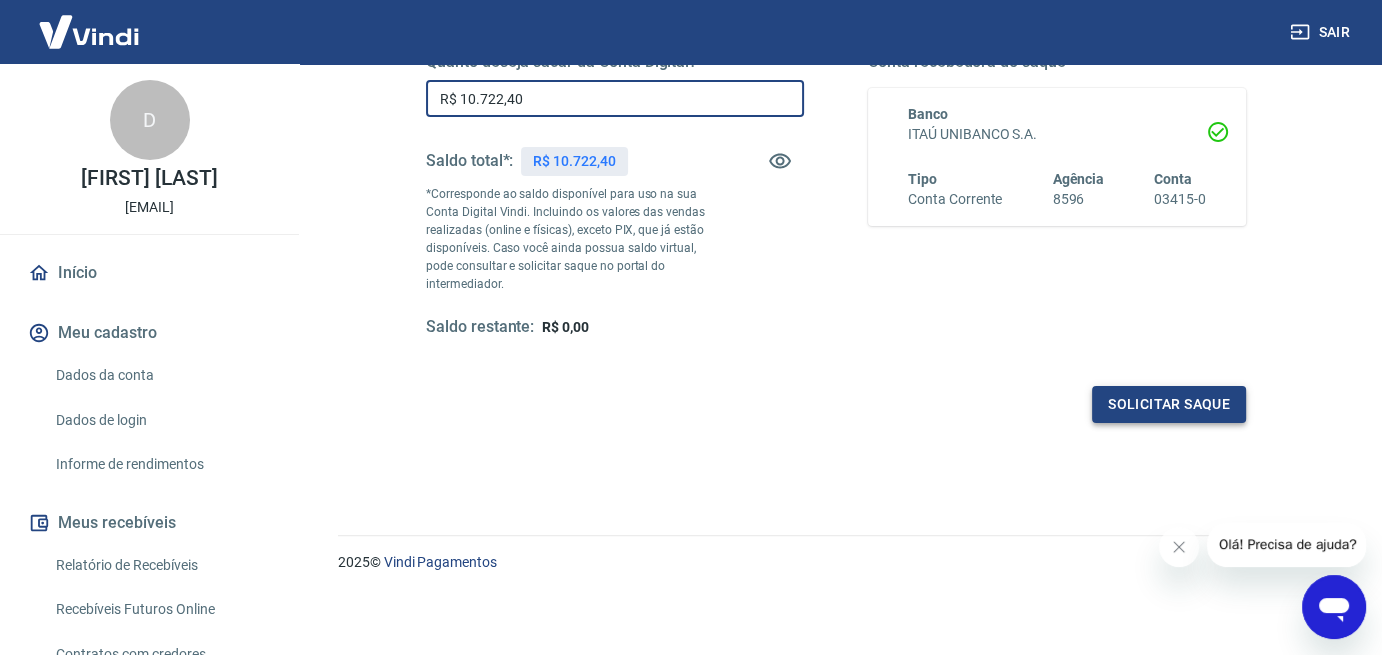 click on "Solicitar saque" at bounding box center [1169, 404] 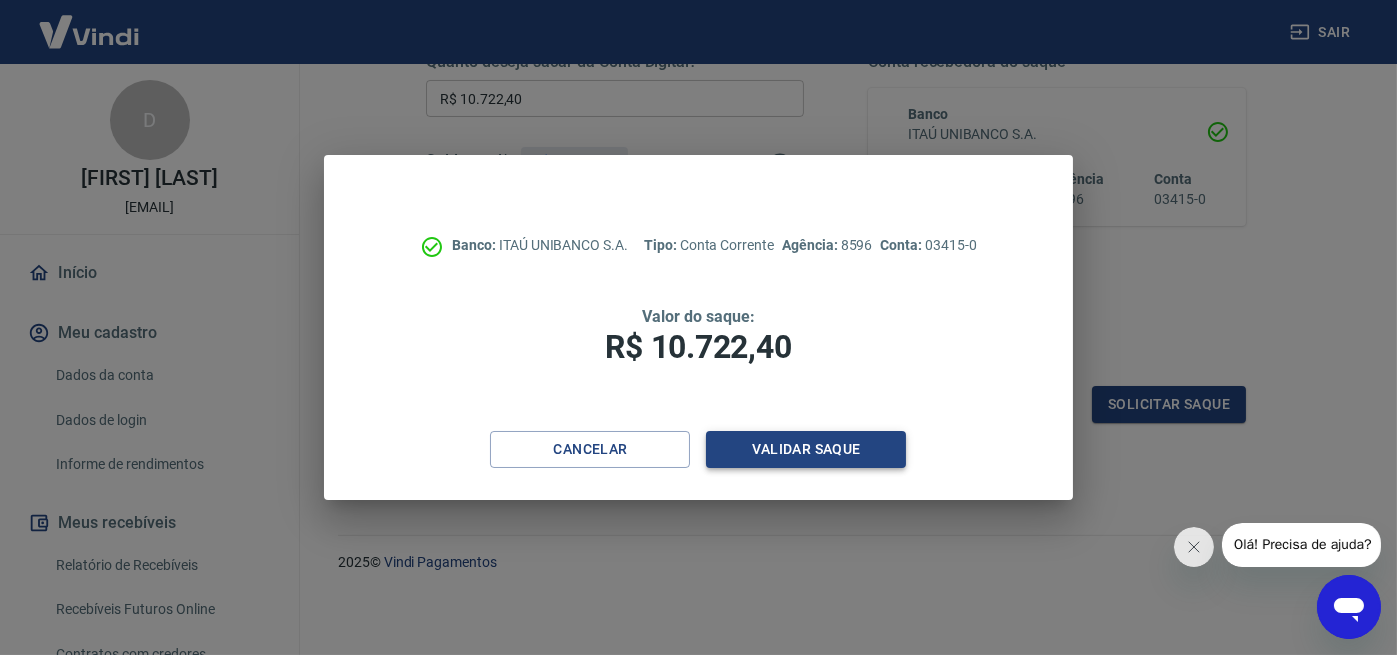 click on "Validar saque" at bounding box center [806, 449] 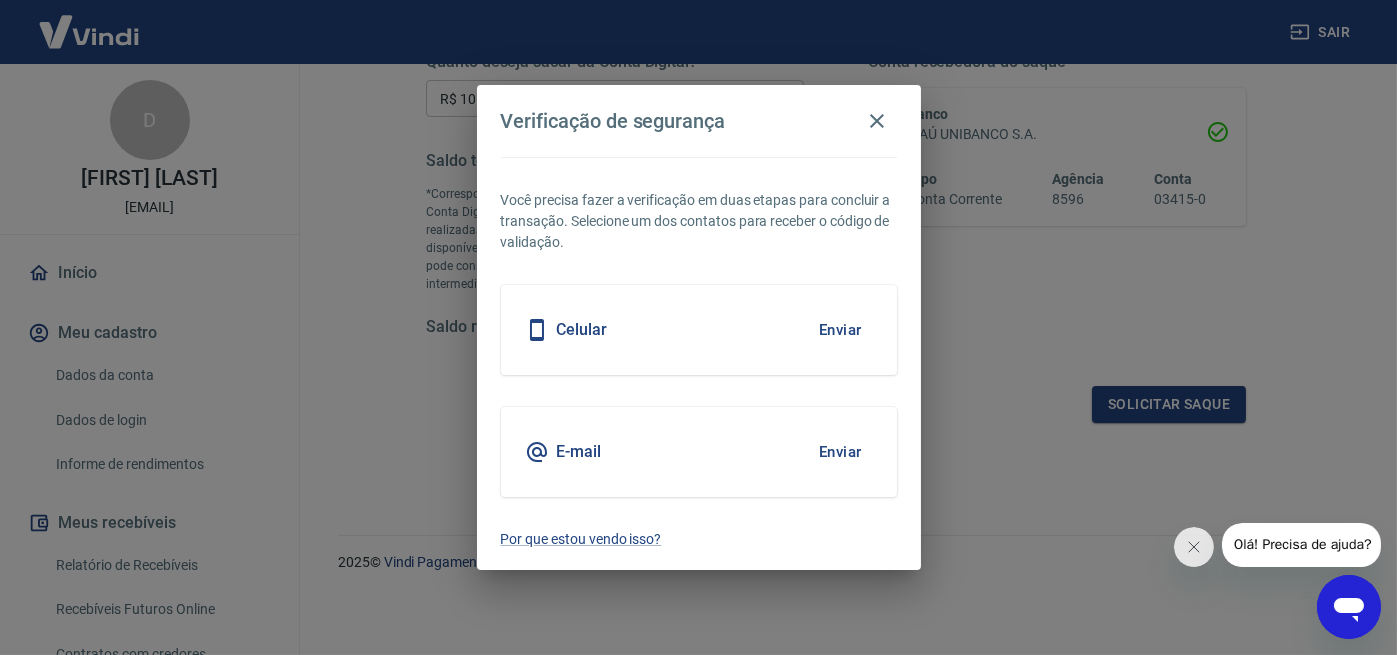 click on "Enviar" at bounding box center [840, 330] 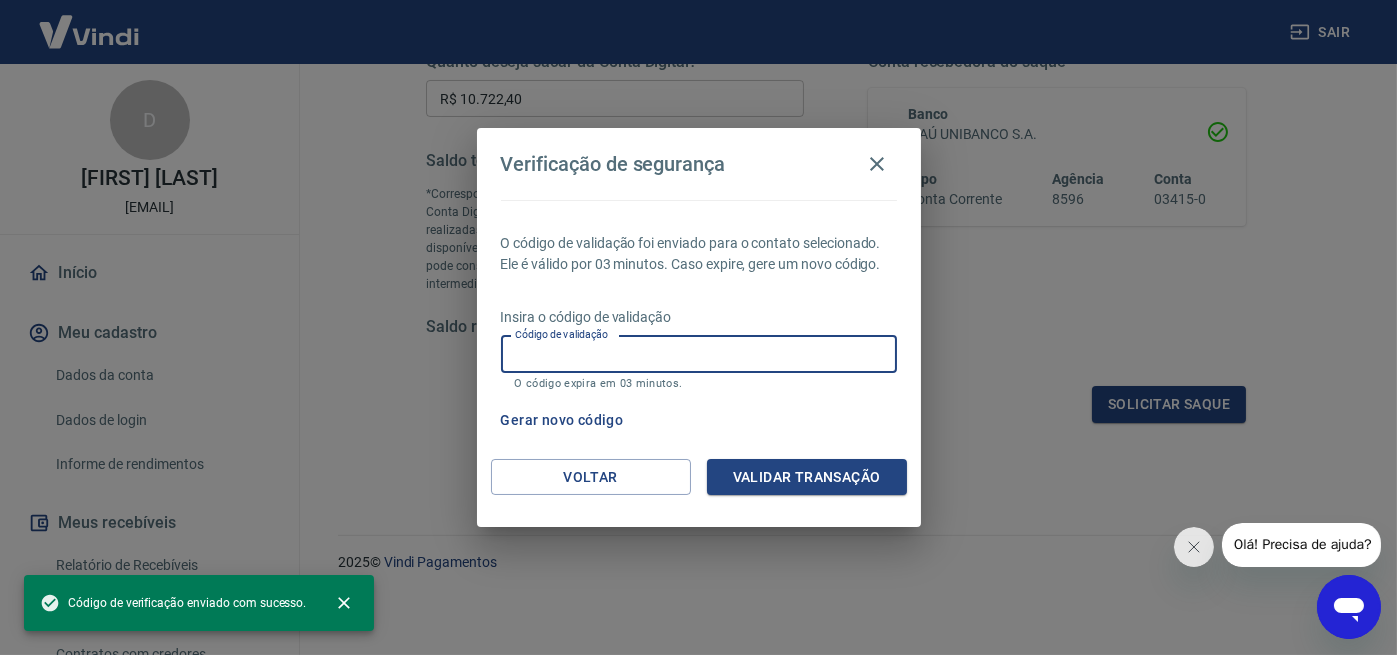 click on "Código de validação" at bounding box center [699, 354] 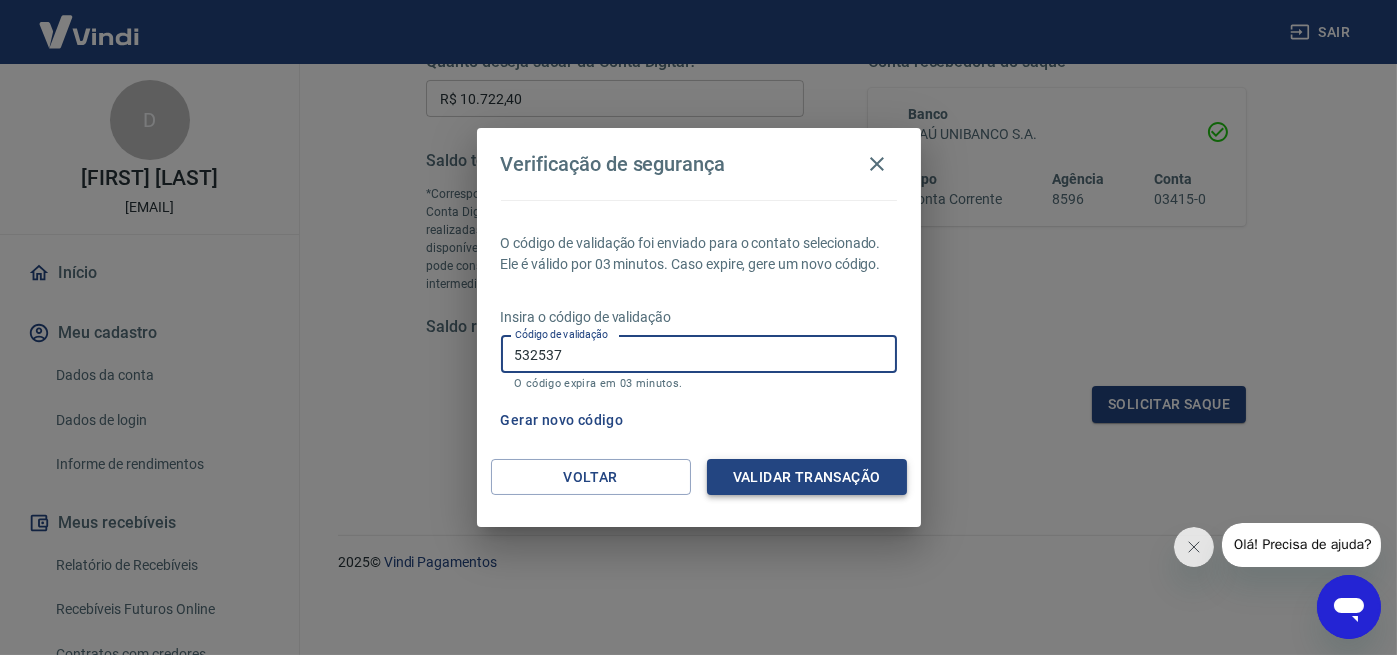 type on "532537" 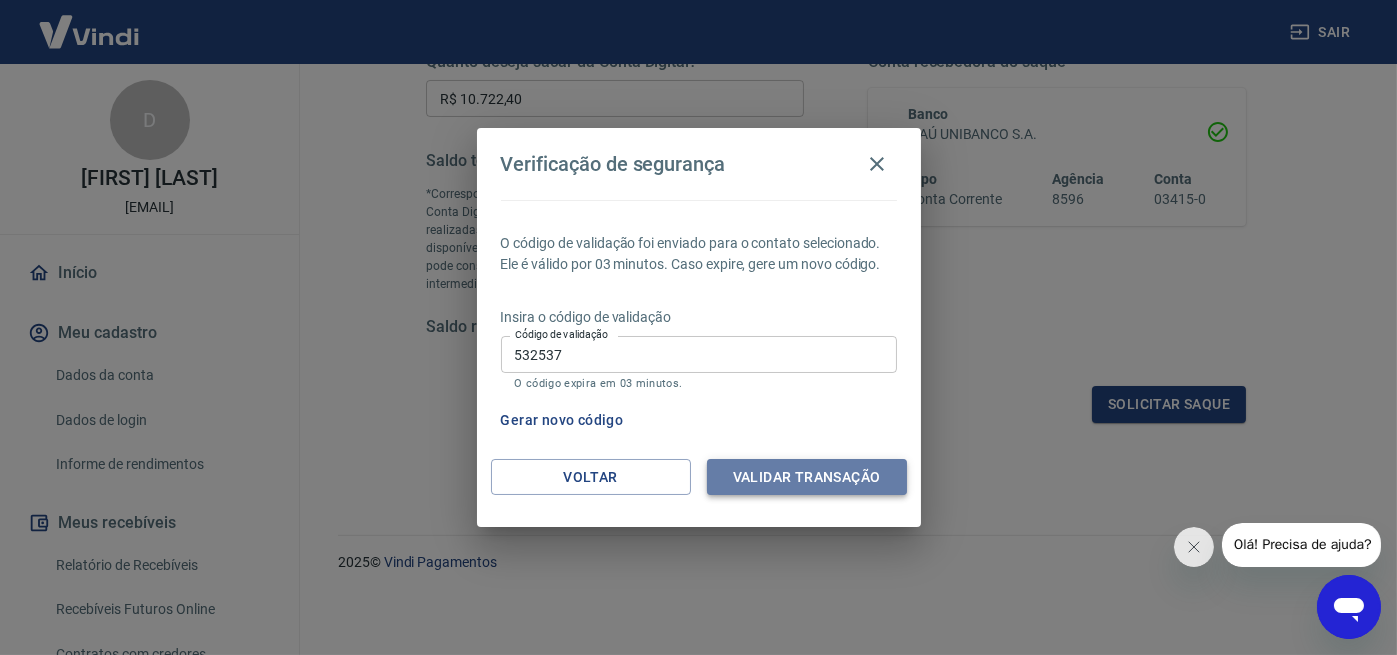click on "Validar transação" at bounding box center (807, 477) 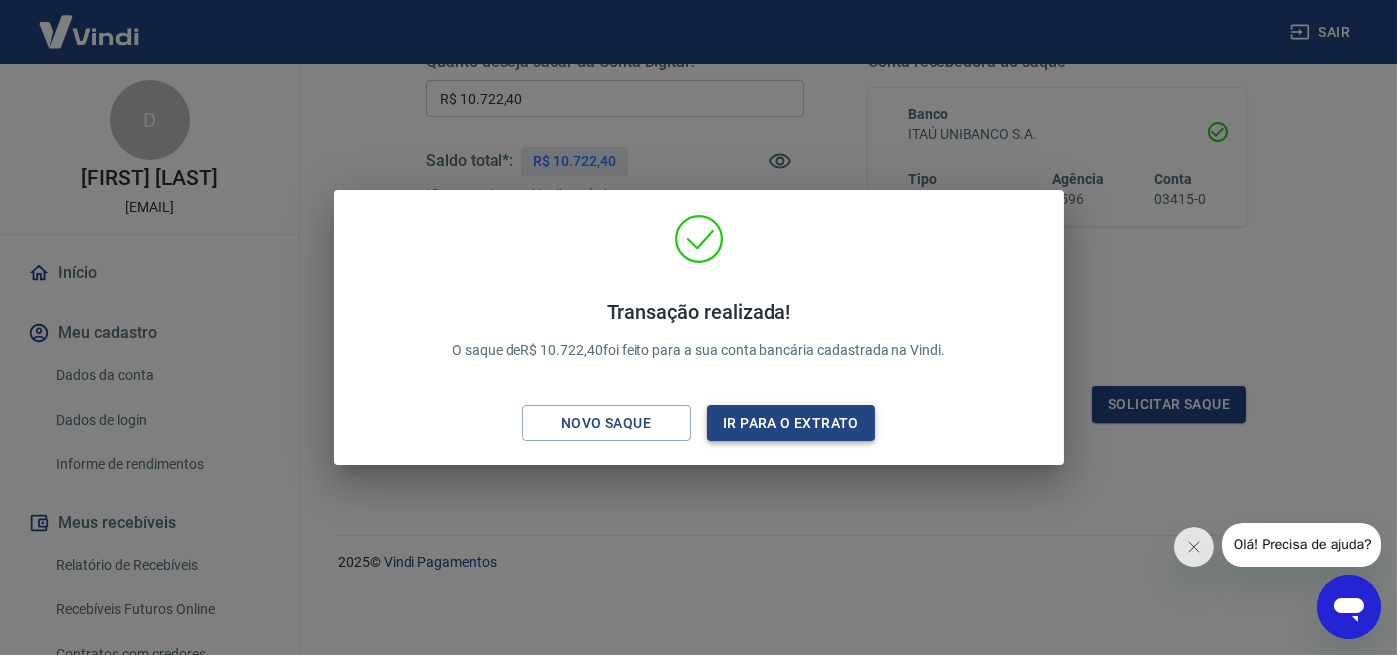 click on "Ir para o extrato" at bounding box center (791, 423) 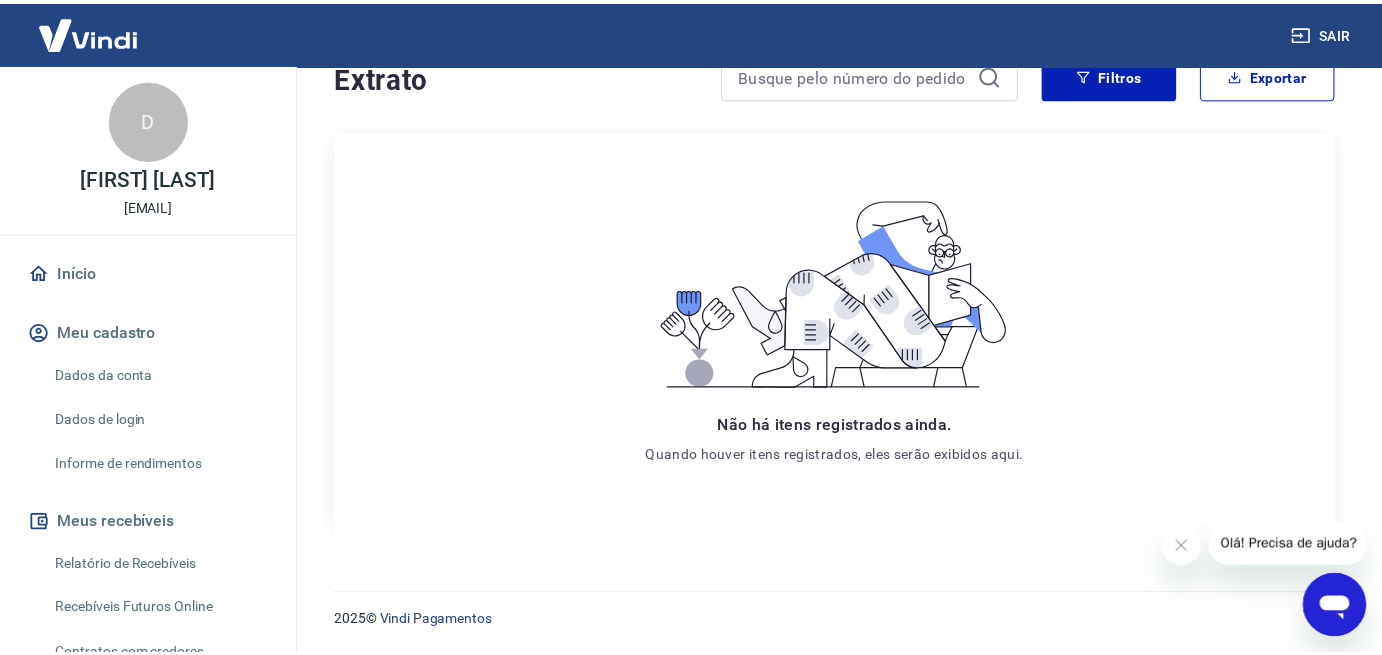 scroll, scrollTop: 0, scrollLeft: 0, axis: both 